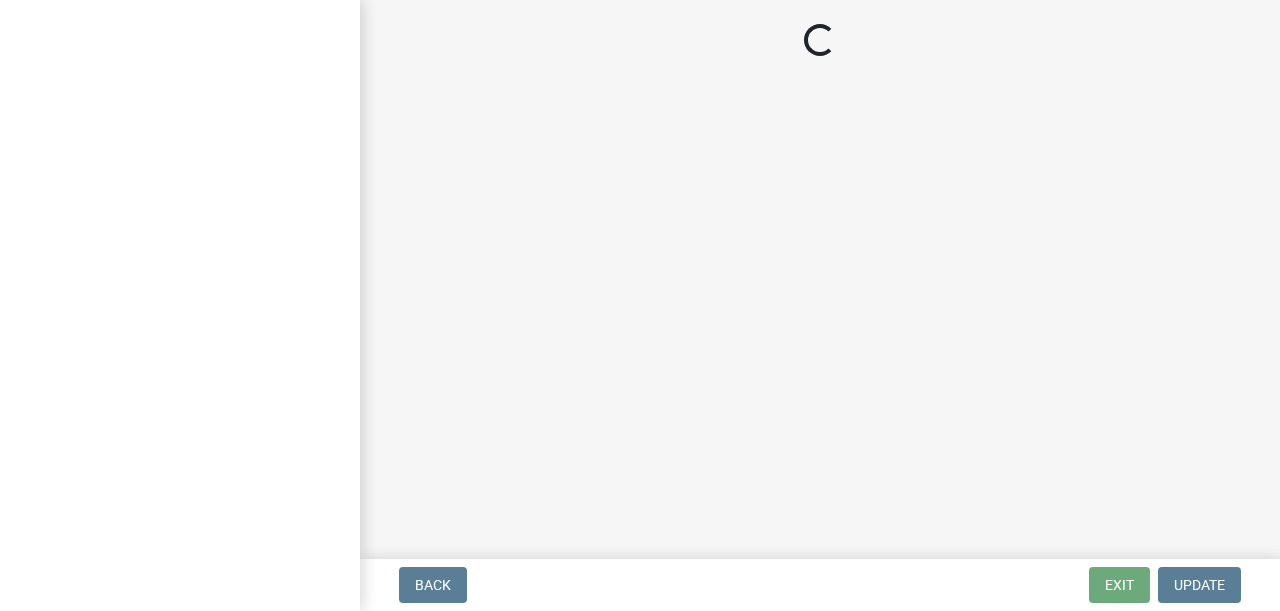 scroll, scrollTop: 0, scrollLeft: 0, axis: both 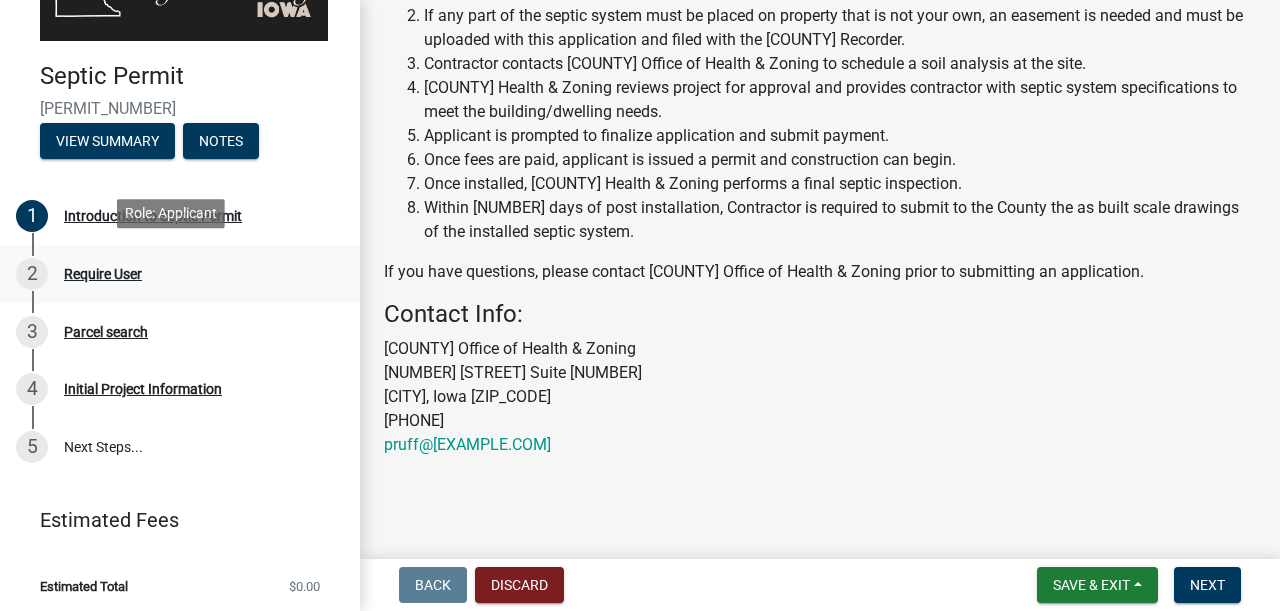 click on "Require User" at bounding box center [103, 274] 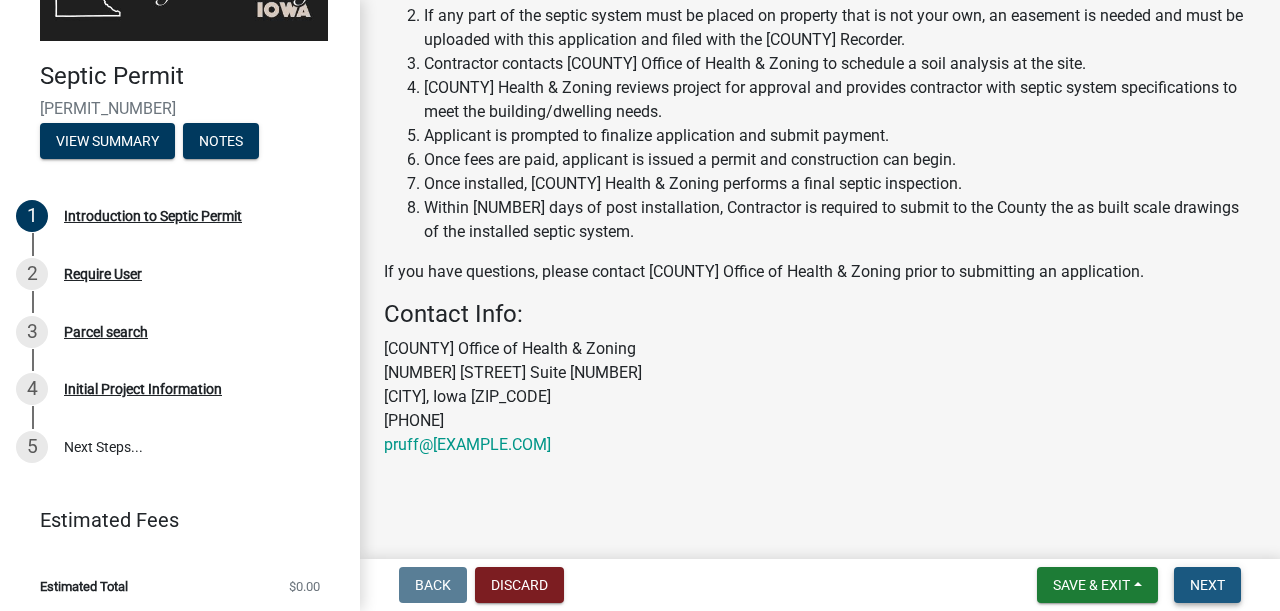 click on "Next" at bounding box center (1207, 585) 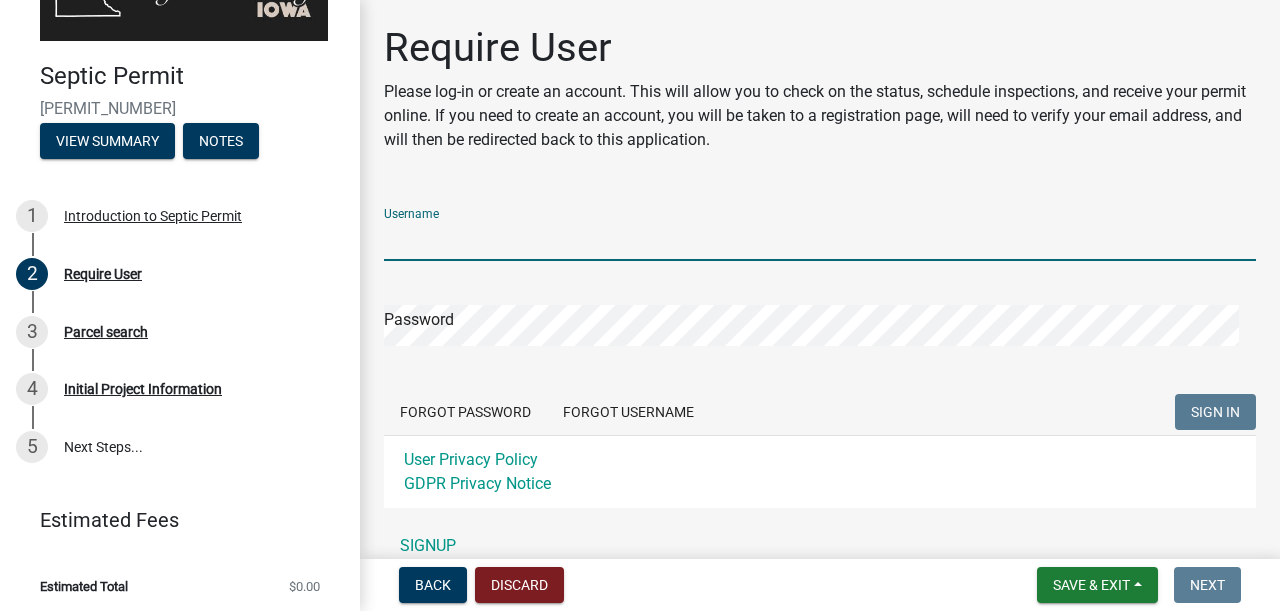 click on "Username" at bounding box center [820, 240] 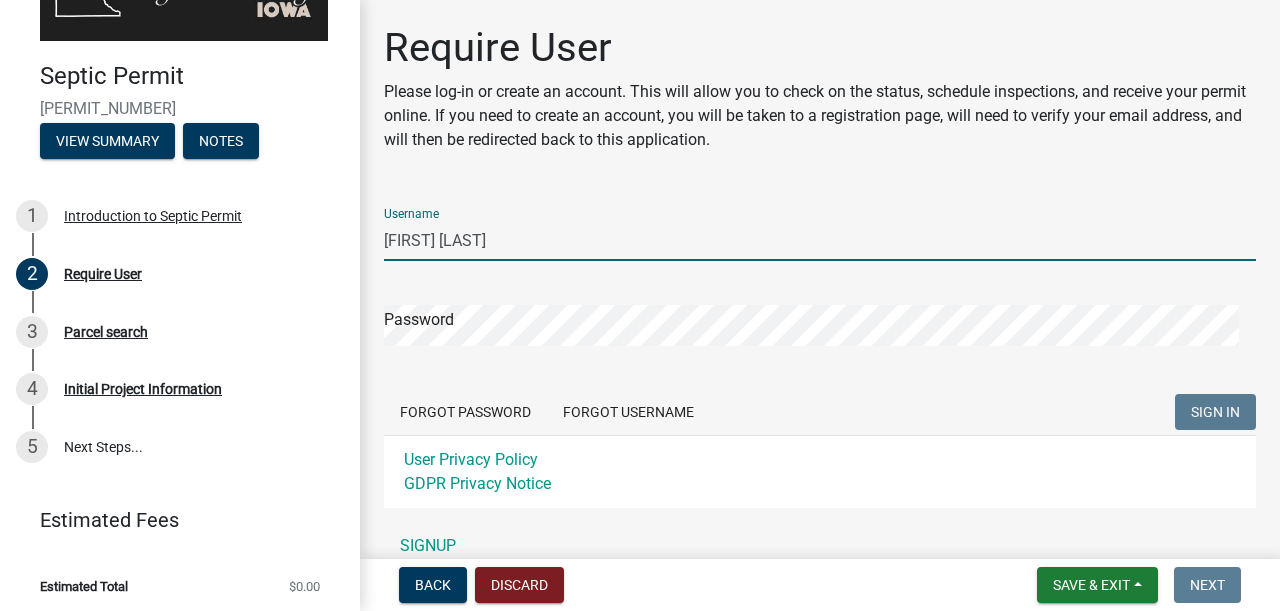 type on "[FIRST] [LAST]" 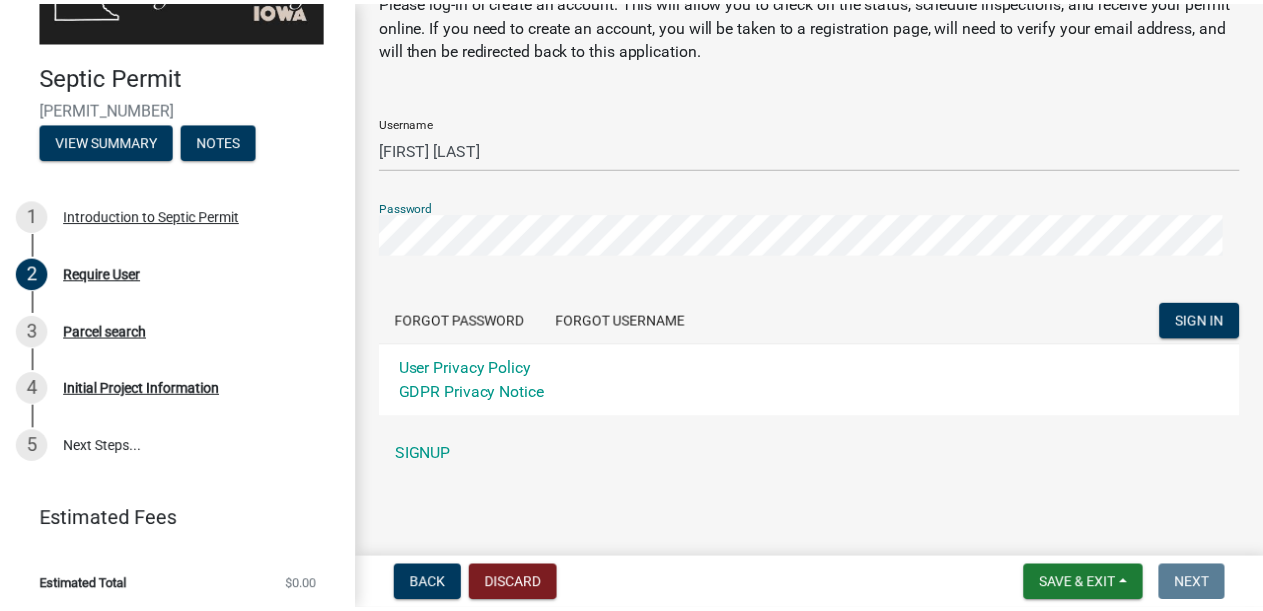 scroll, scrollTop: 92, scrollLeft: 0, axis: vertical 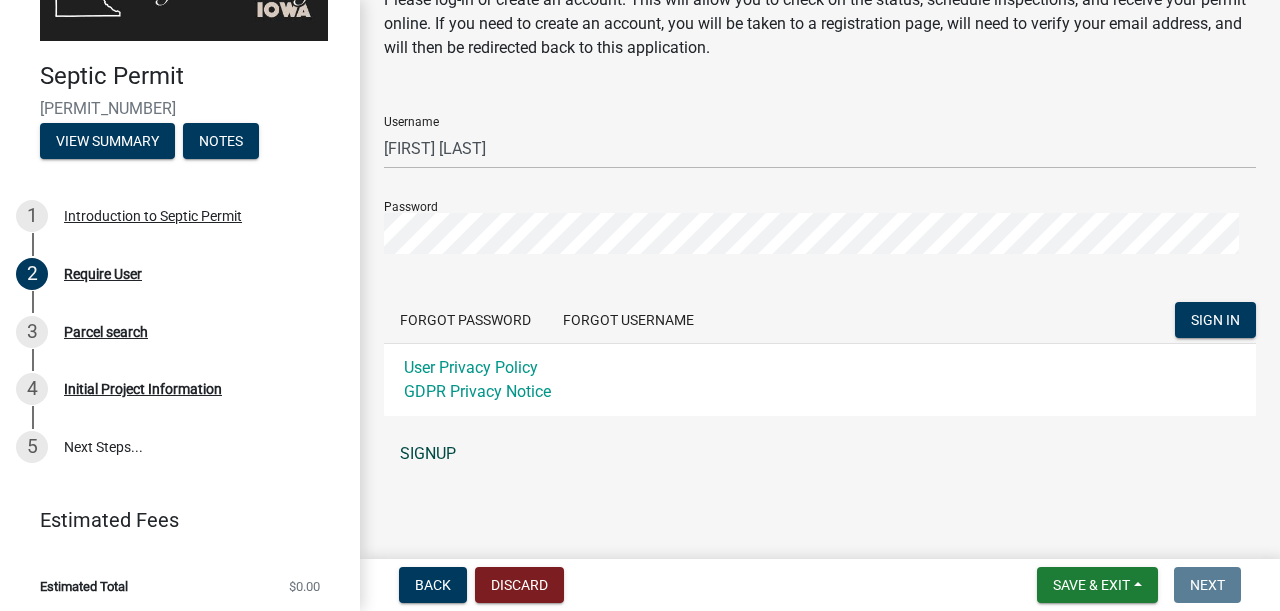 click on "SIGNUP" 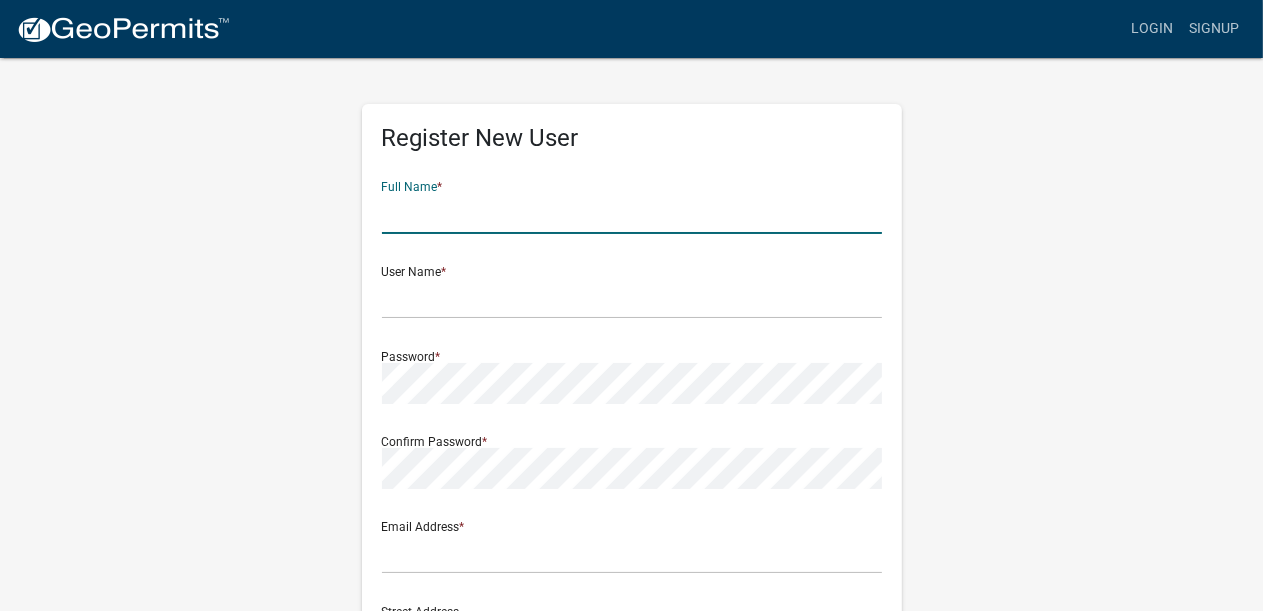 click 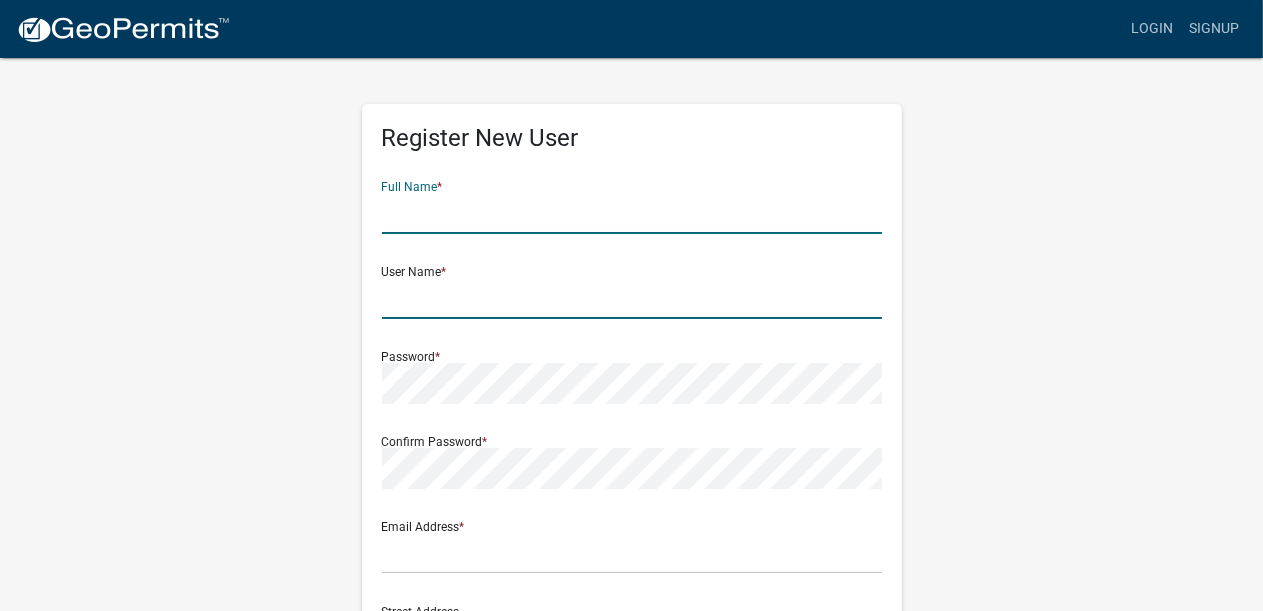 type on "[FIRST] [LAST]" 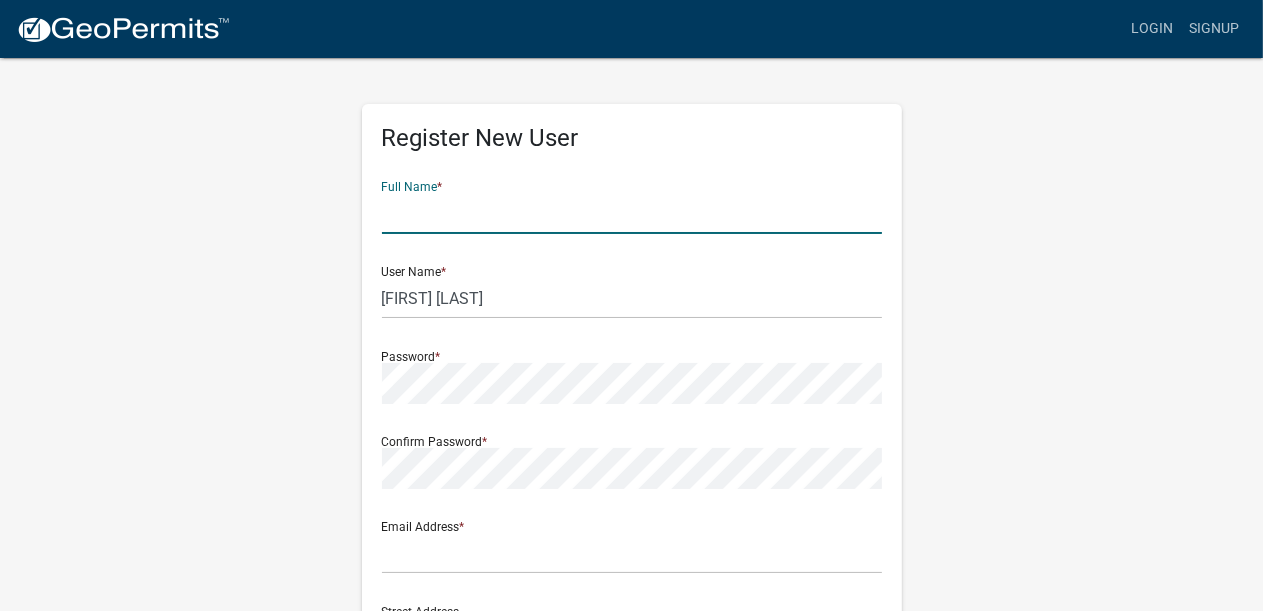 click 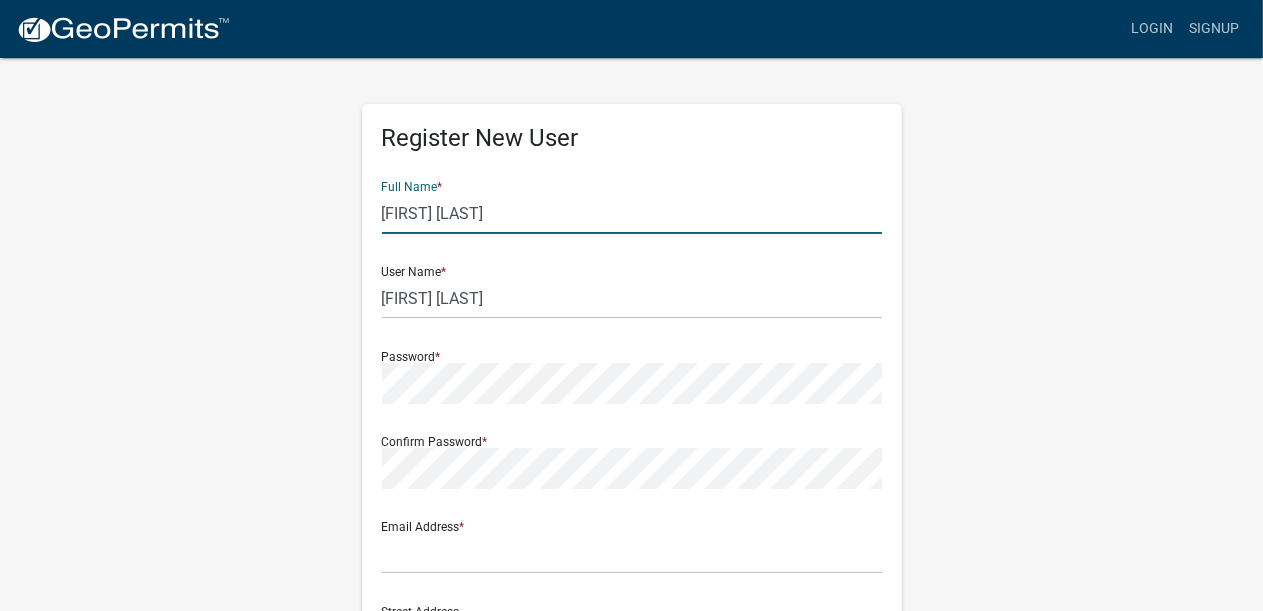 type on "[FIRST] [LAST]" 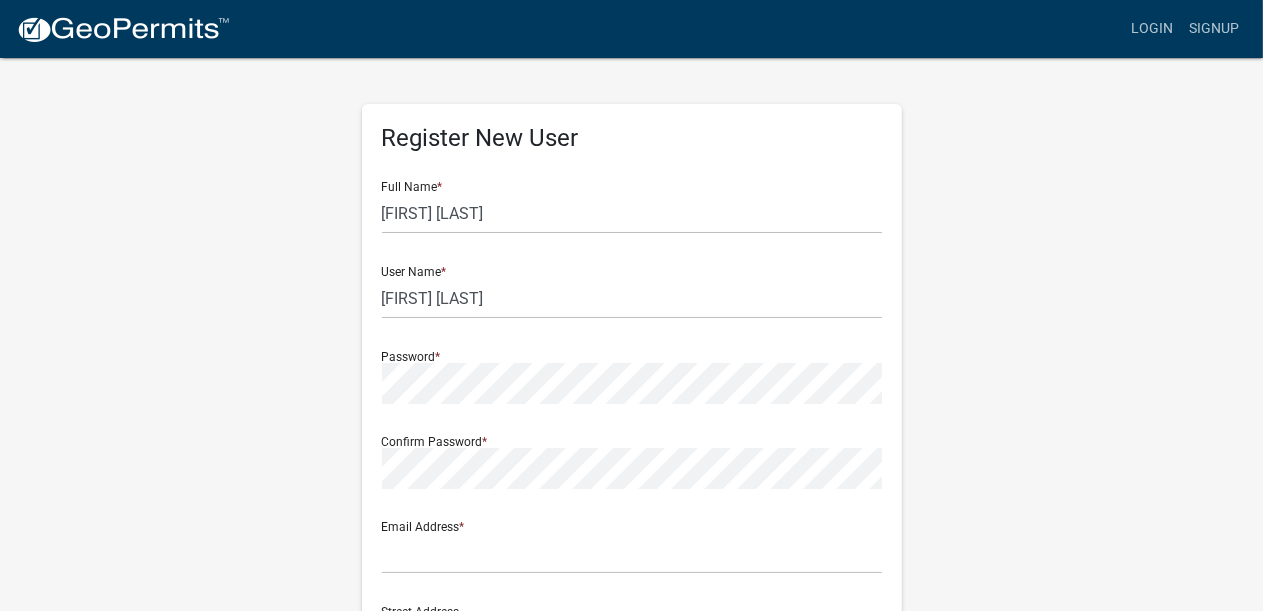 click on "Full Name * [FIRST] [LAST]" 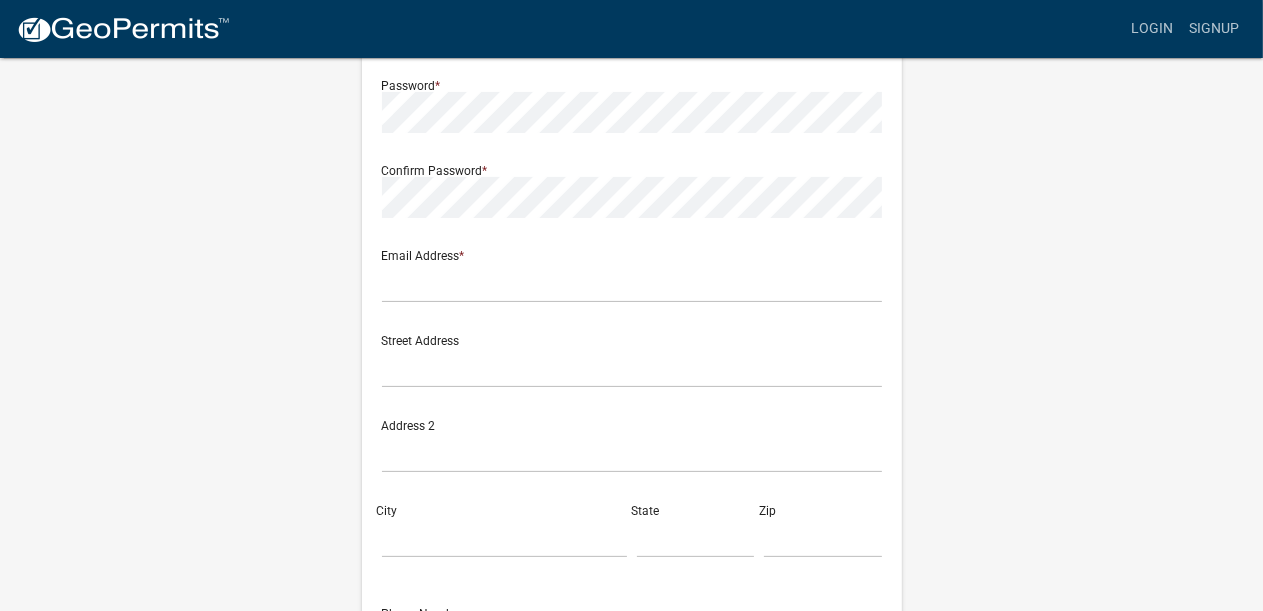 scroll, scrollTop: 275, scrollLeft: 0, axis: vertical 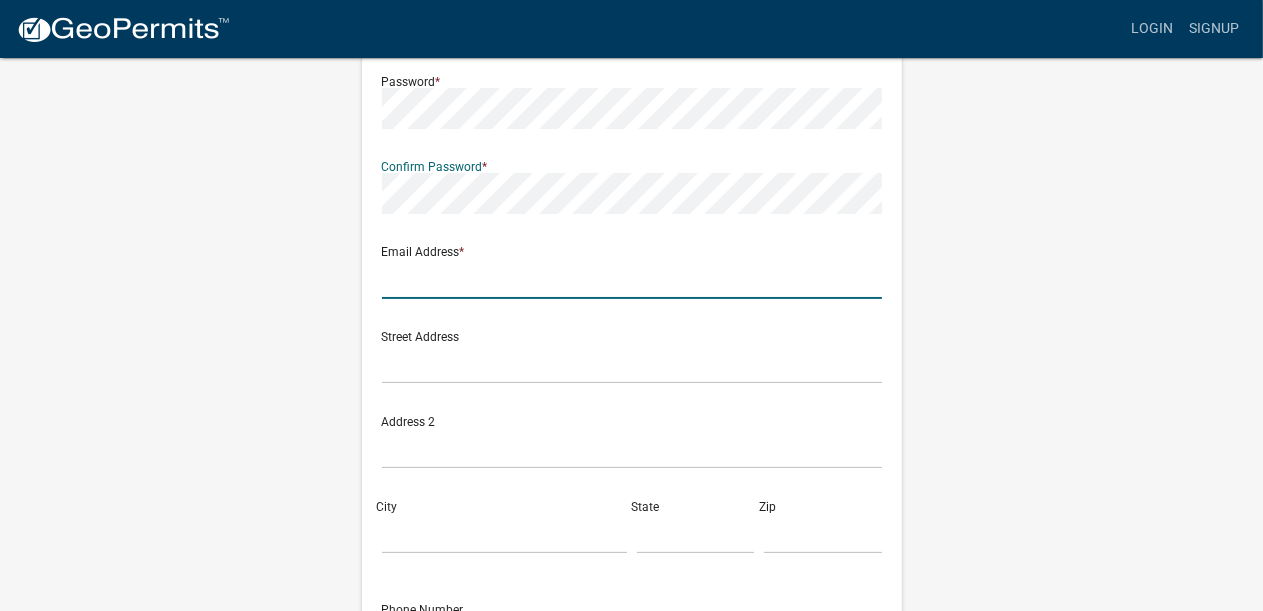 click 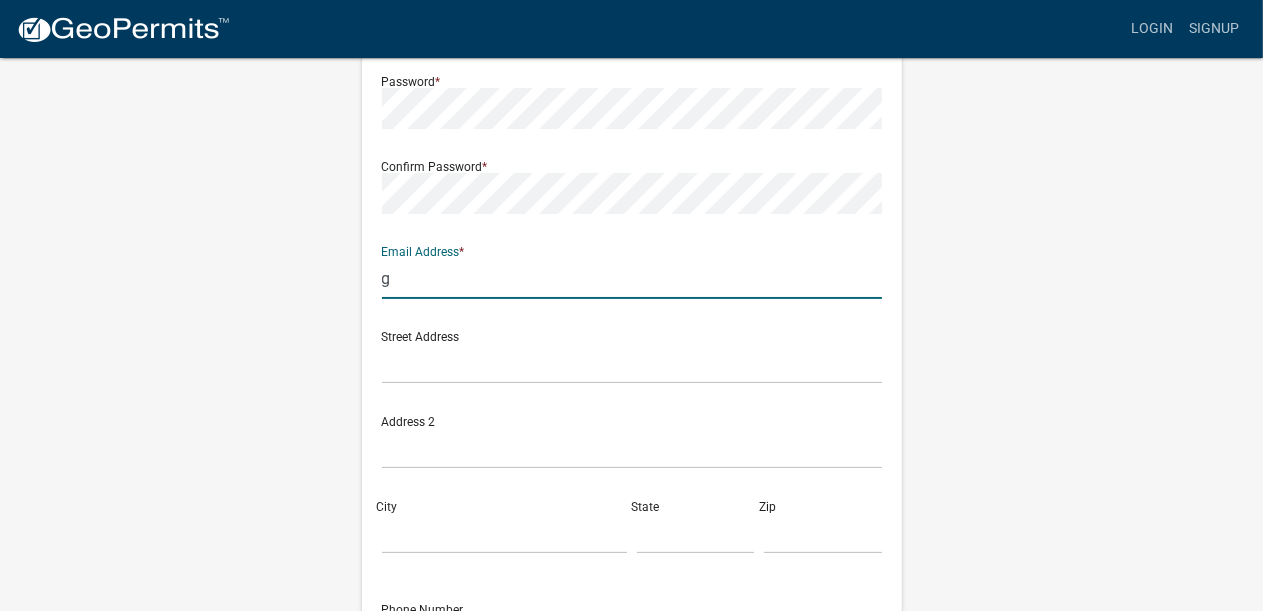 type on "grothservices@[EXAMPLE.COM]denver" 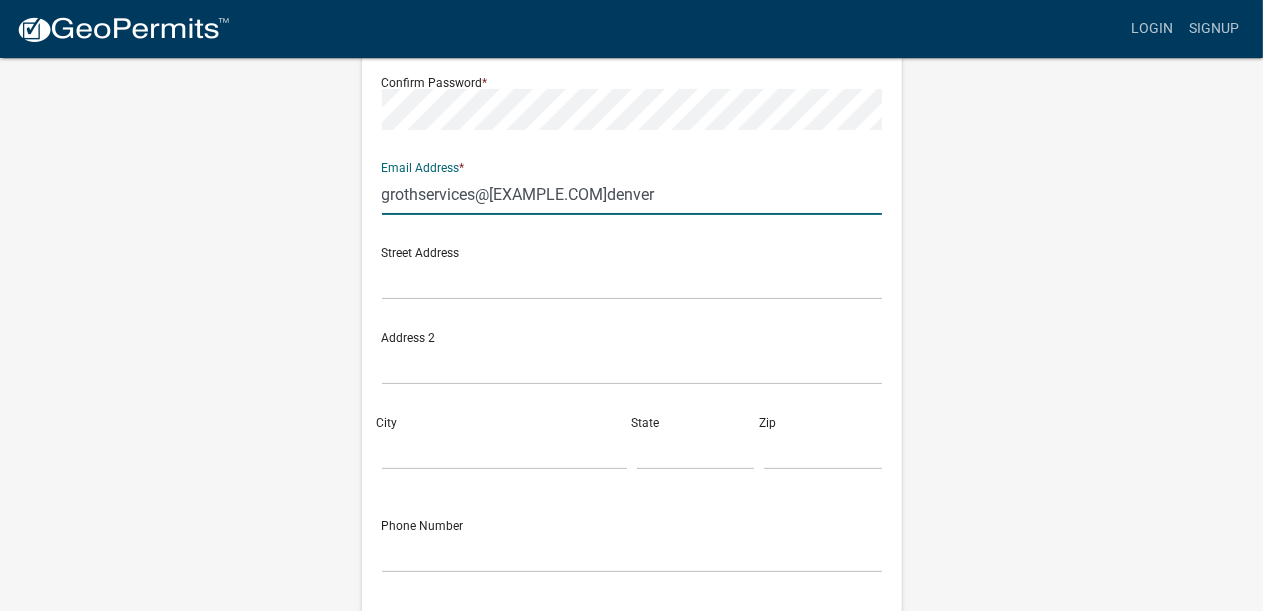 scroll, scrollTop: 366, scrollLeft: 0, axis: vertical 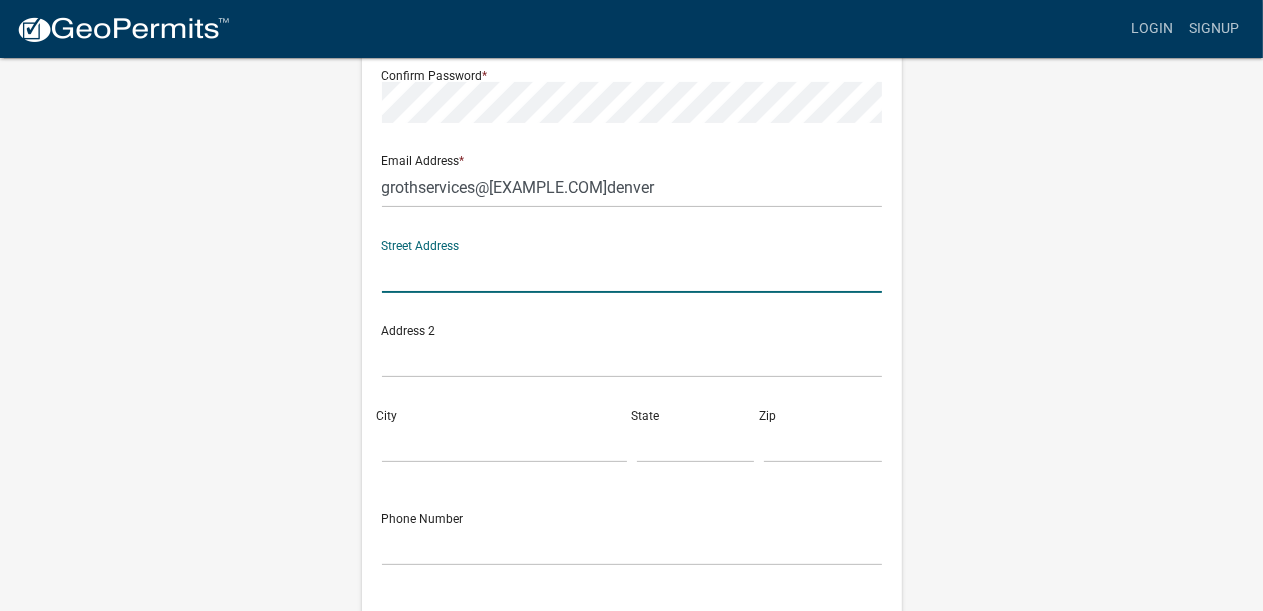 click 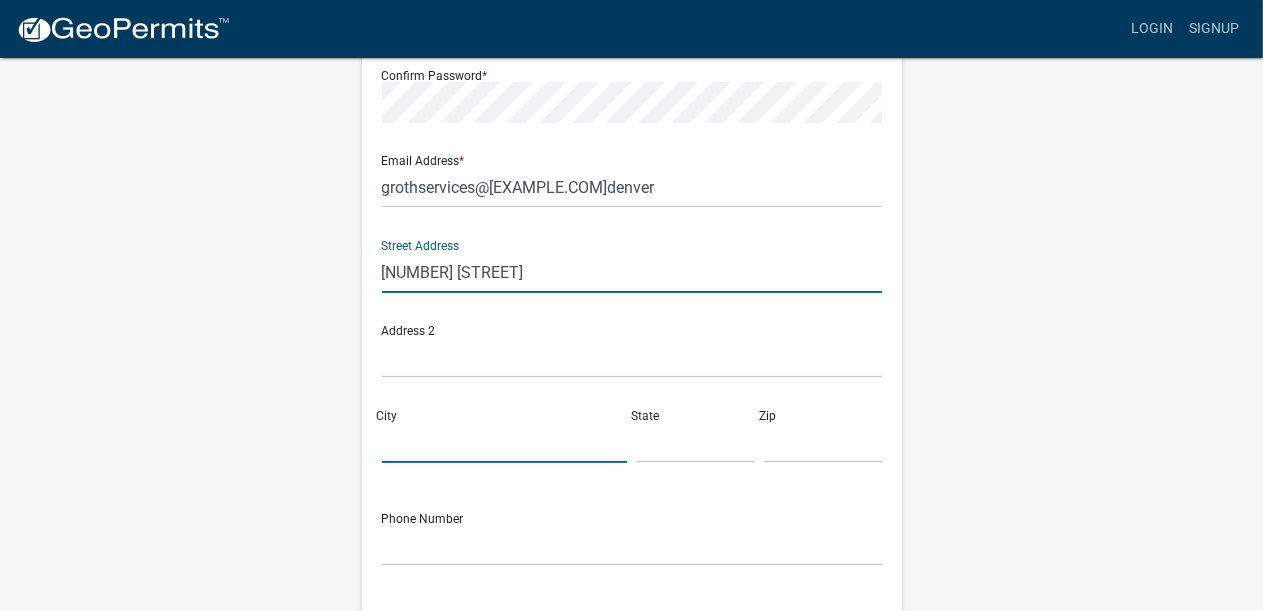 type on "MANCHESTER" 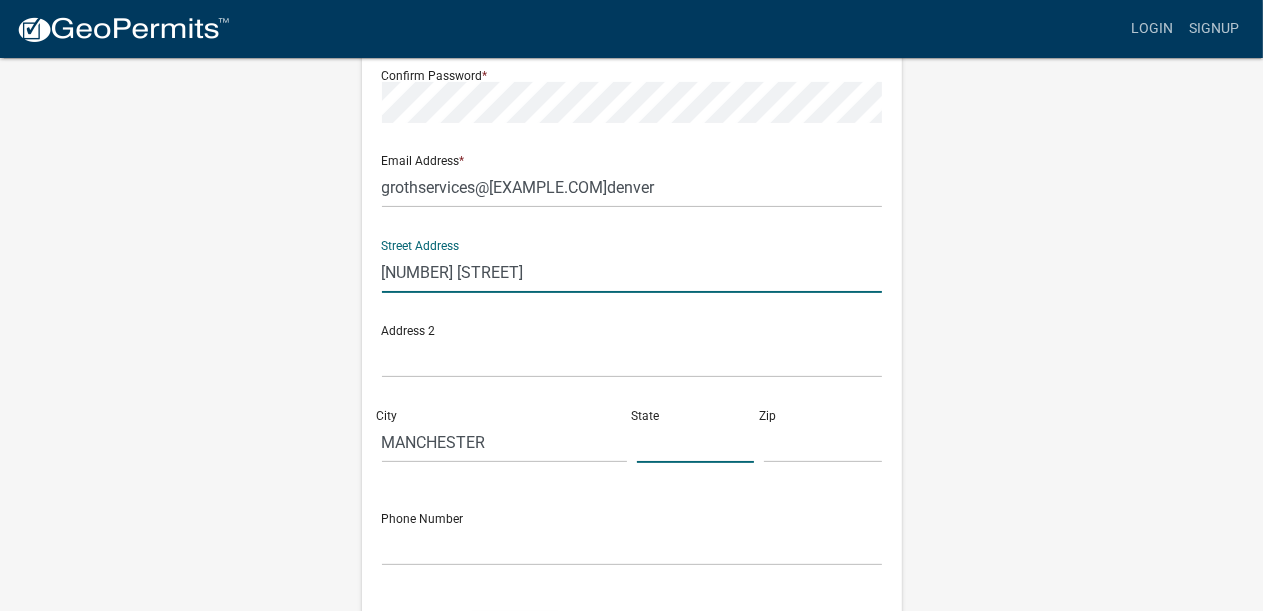 type on "Iowa" 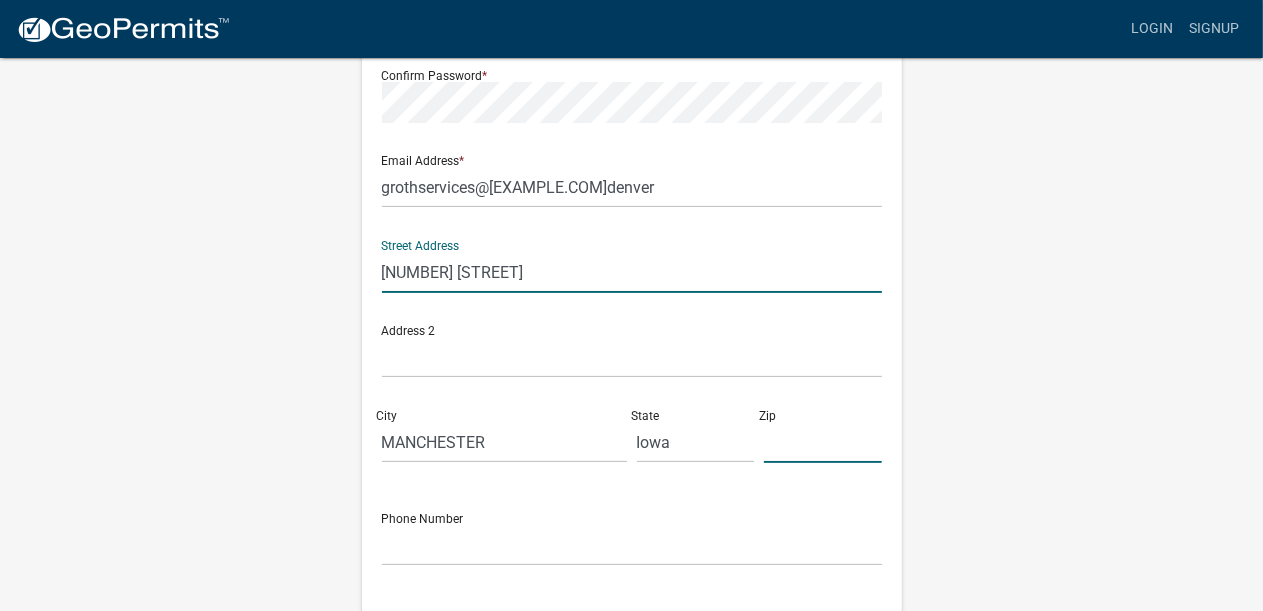 type on "52057" 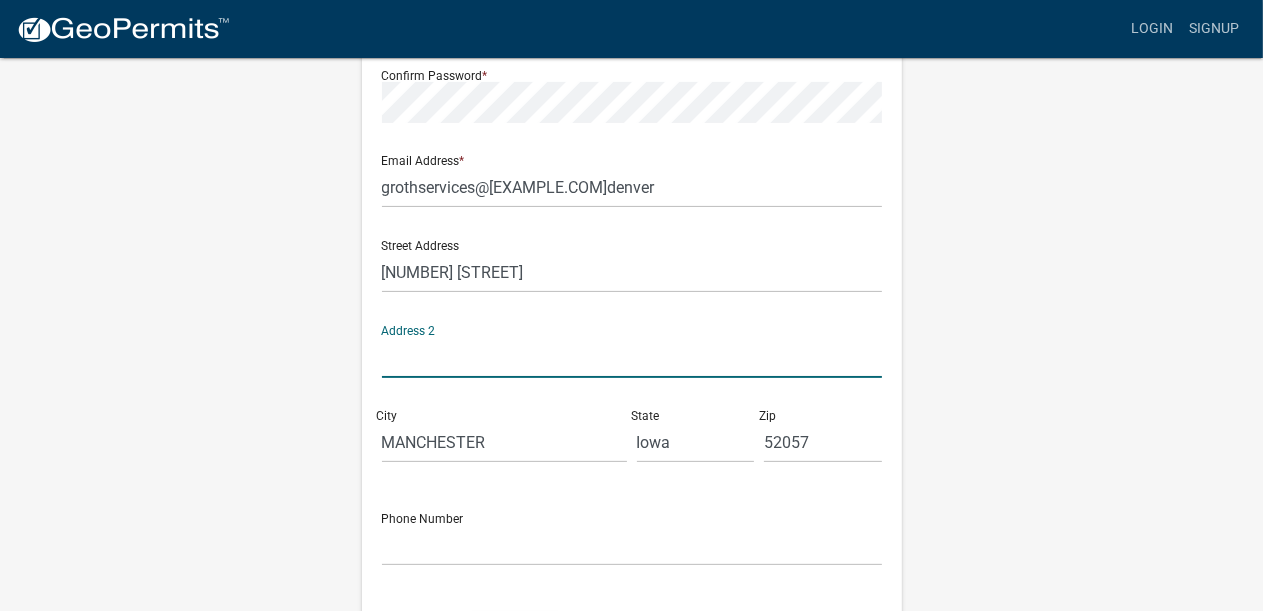 click 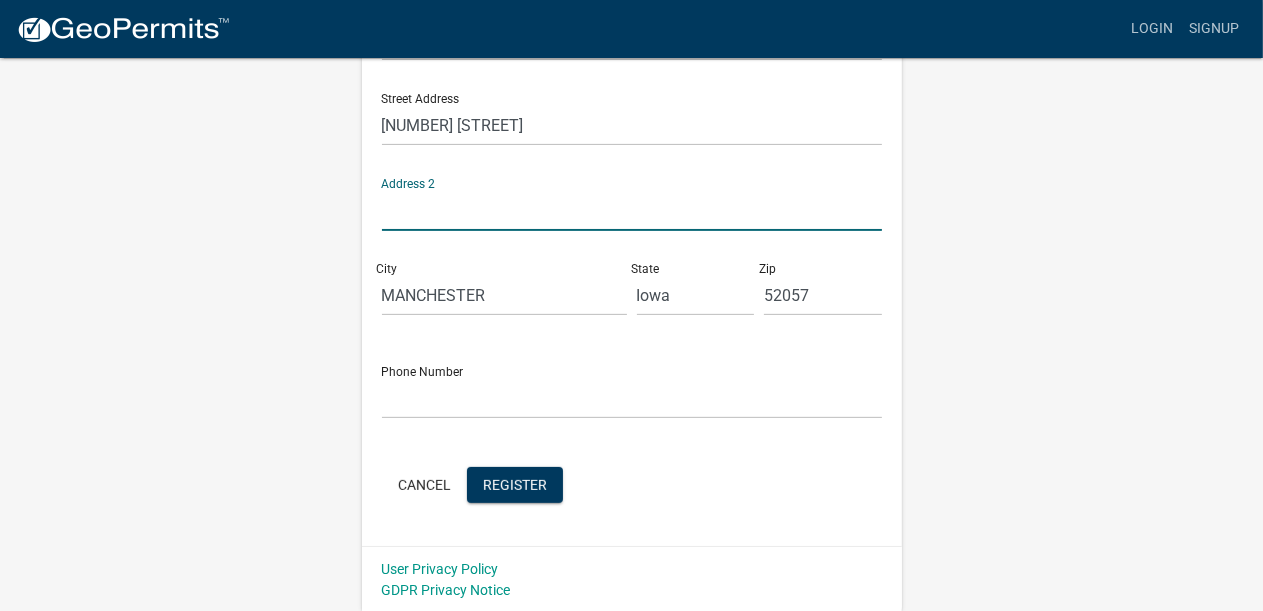 scroll, scrollTop: 514, scrollLeft: 0, axis: vertical 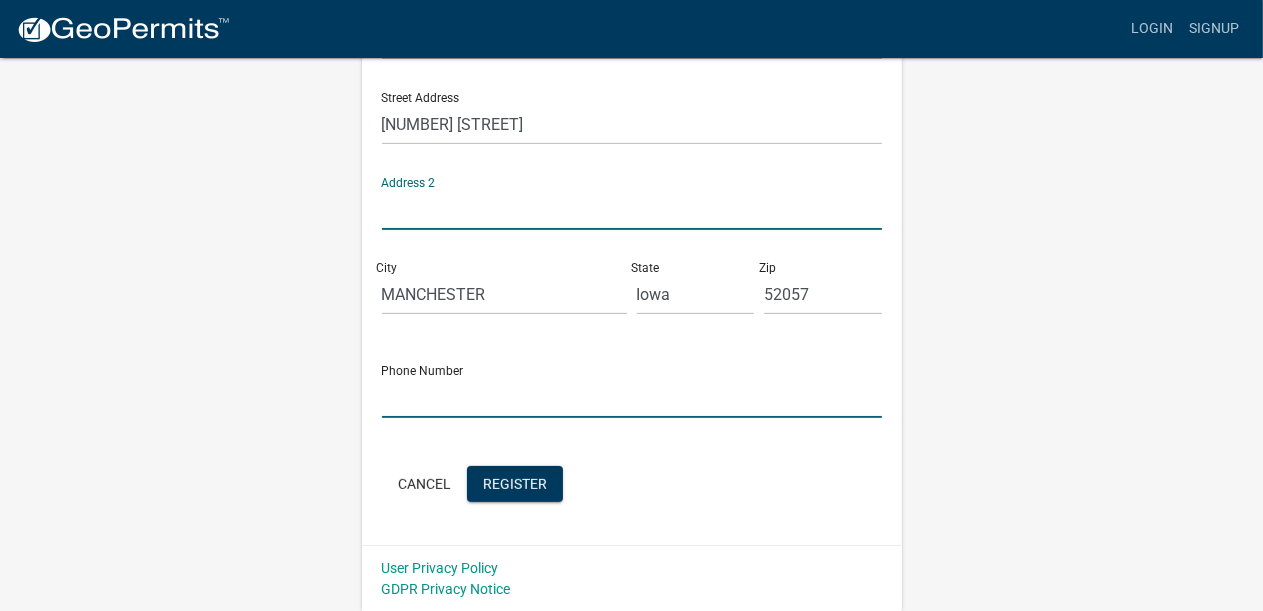 click 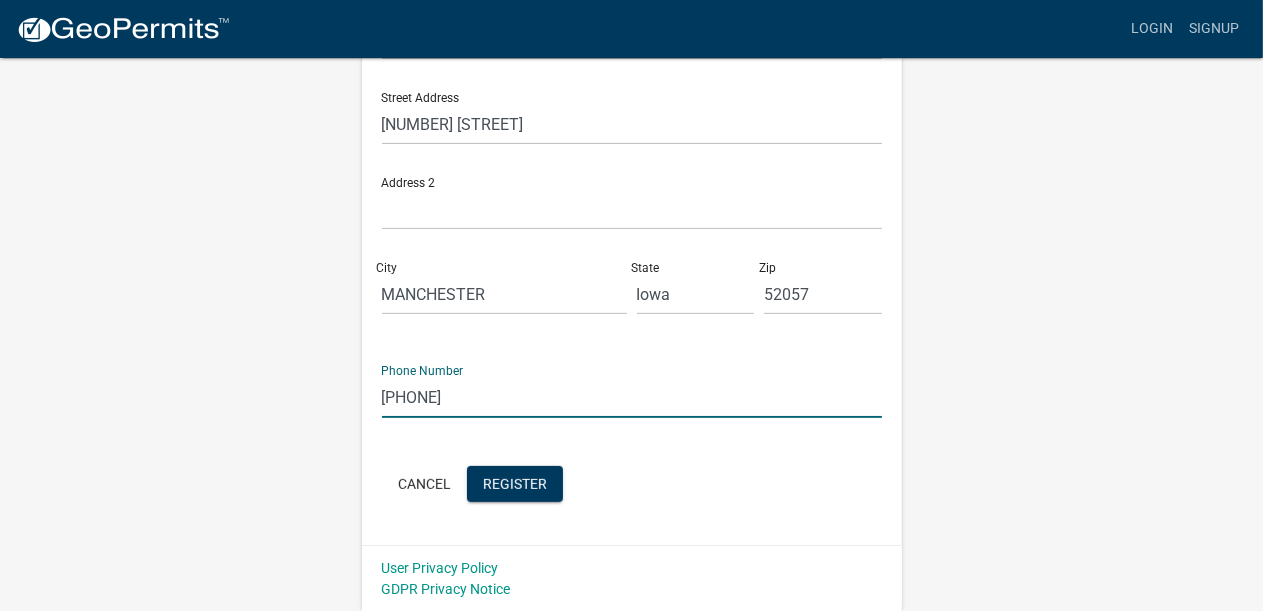 scroll, scrollTop: 514, scrollLeft: 0, axis: vertical 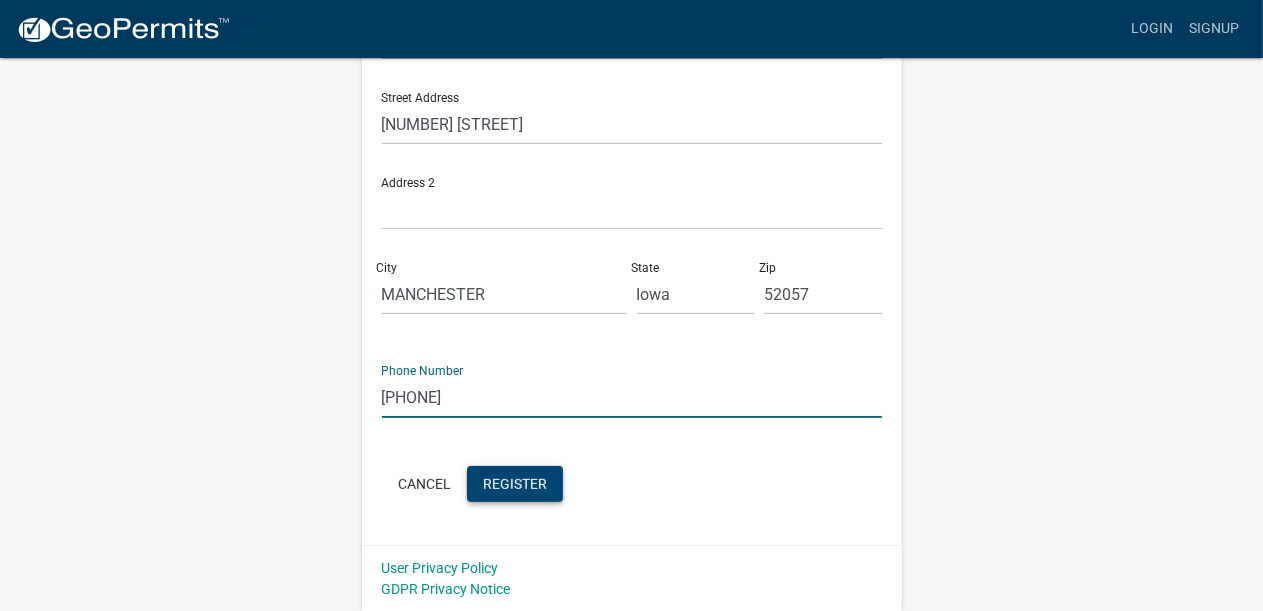 type on "[PHONE]" 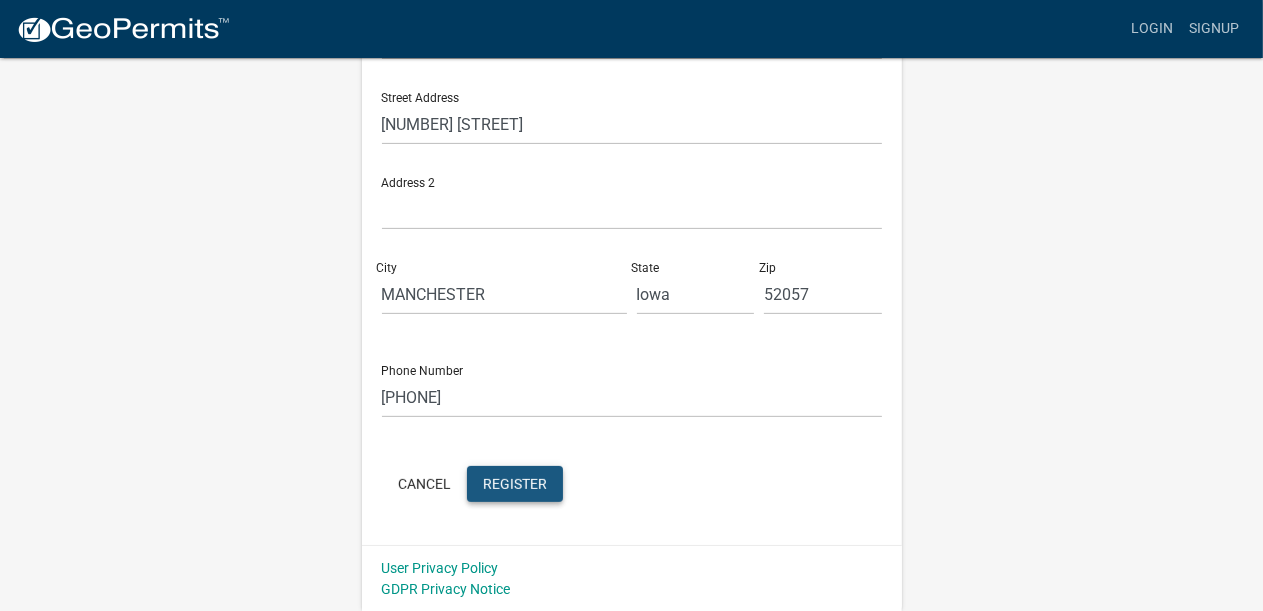 click on "Register" 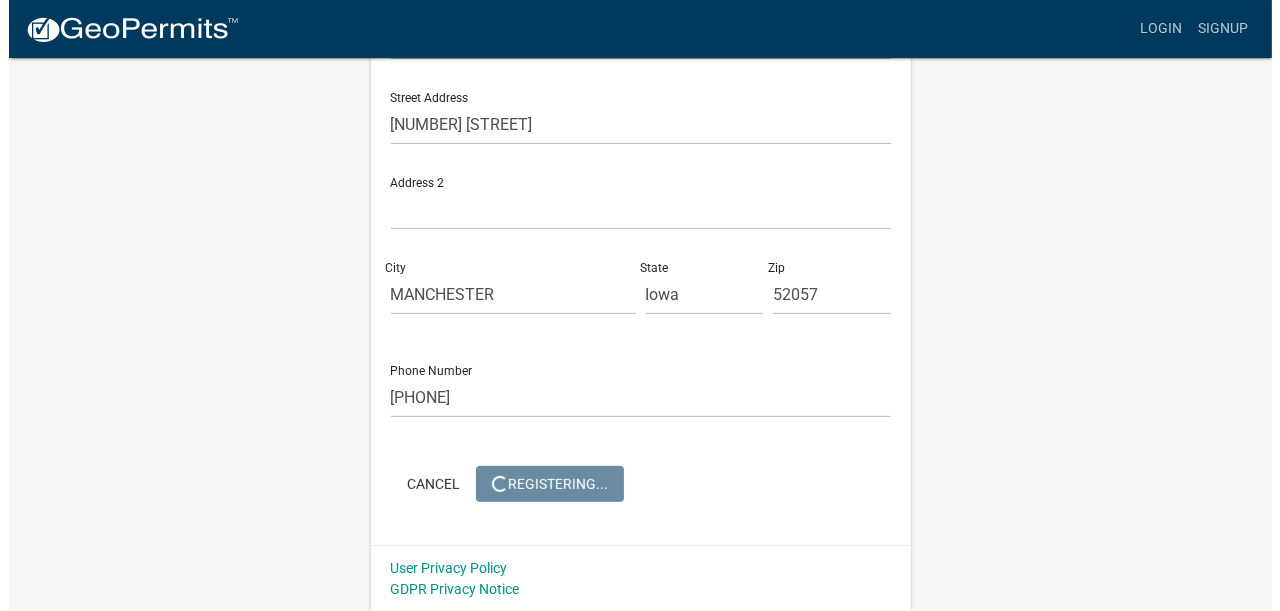 scroll, scrollTop: 0, scrollLeft: 0, axis: both 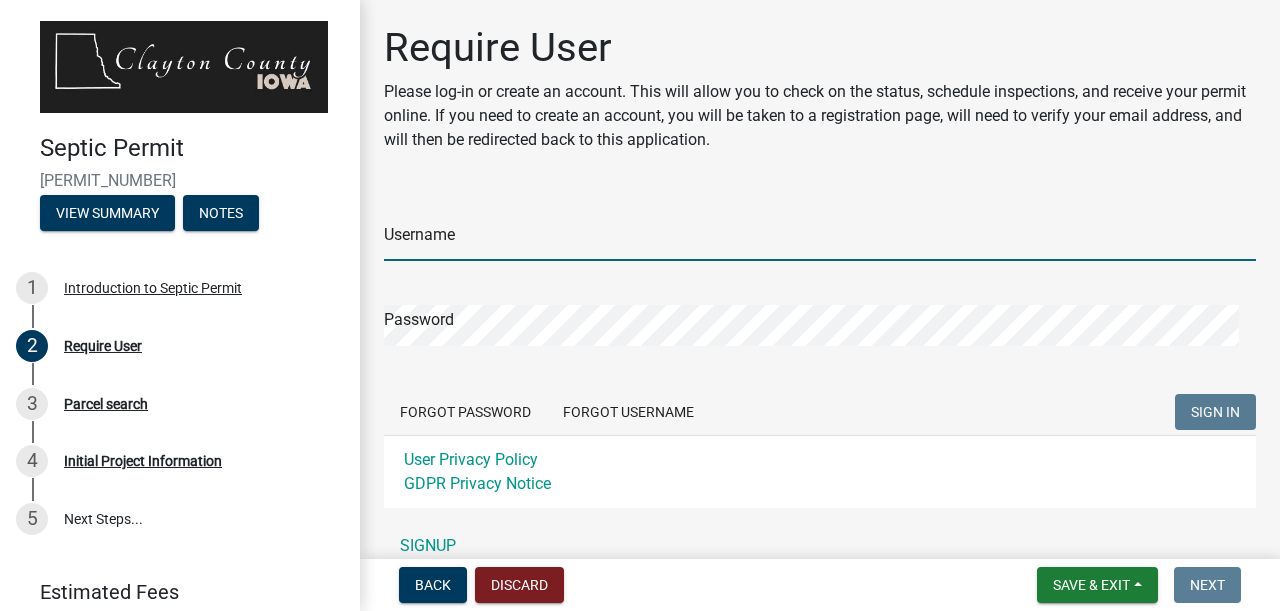 type on "[FIRST] [LAST]" 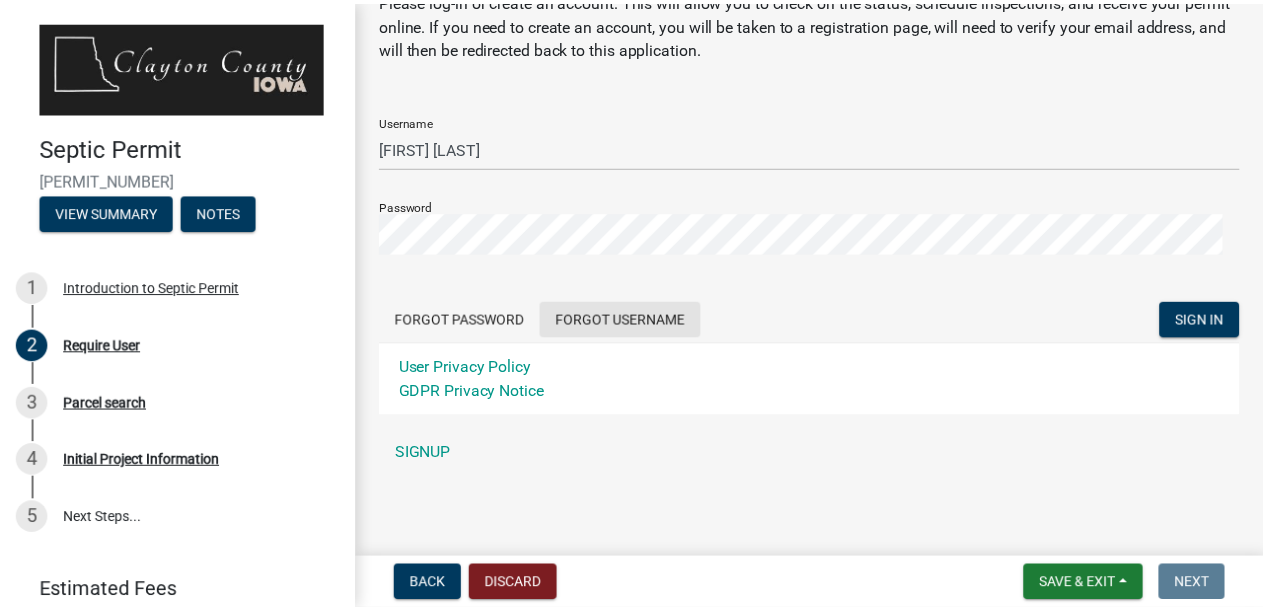 scroll, scrollTop: 92, scrollLeft: 0, axis: vertical 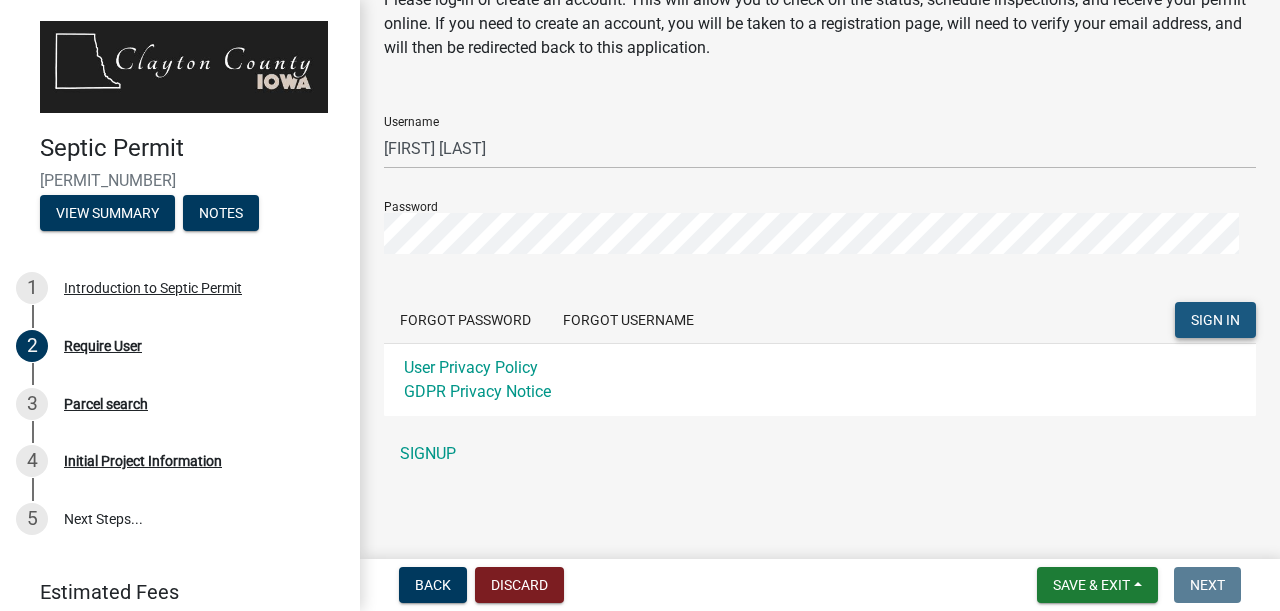 click on "SIGN IN" 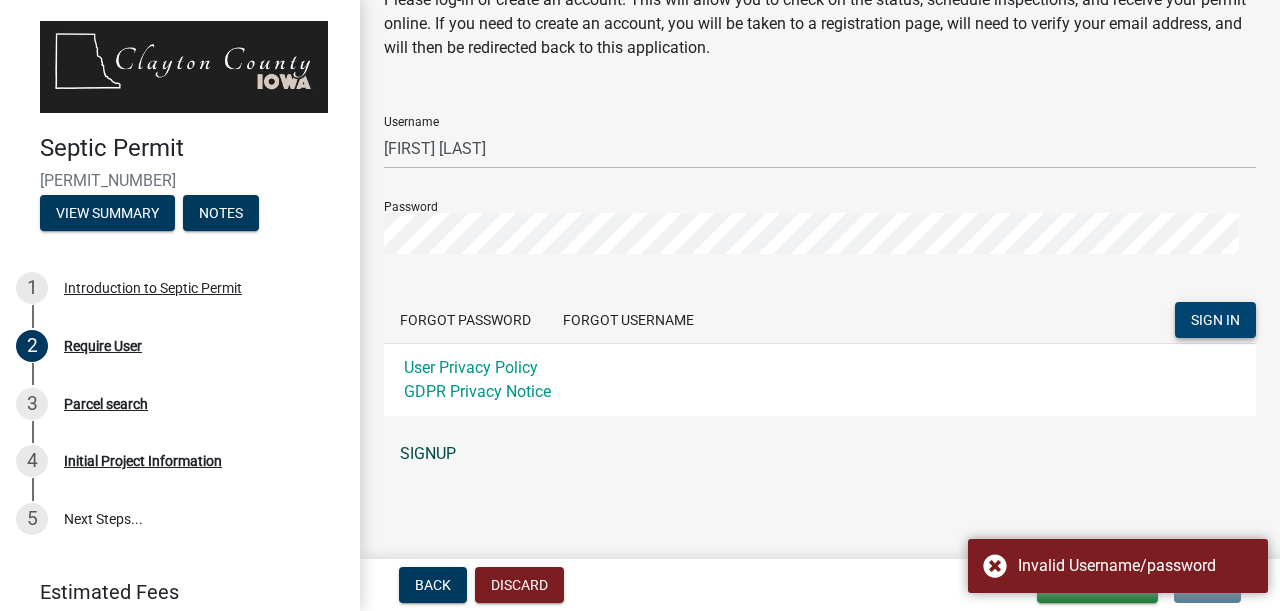 click on "SIGNUP" 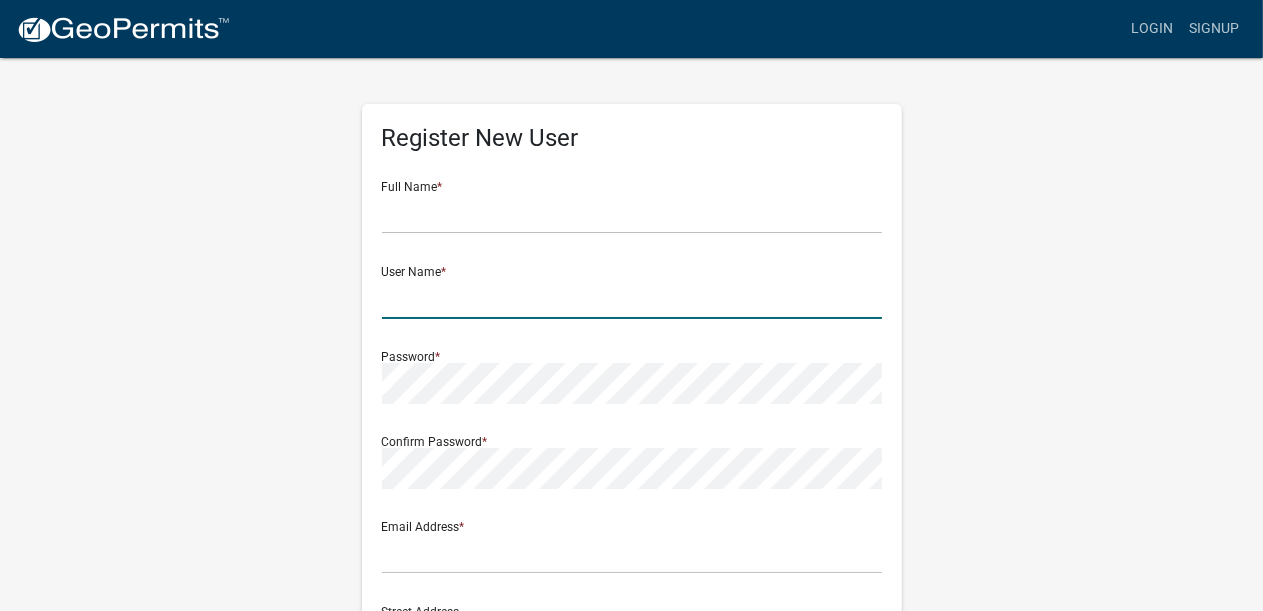 type on "[FIRST] [LAST]" 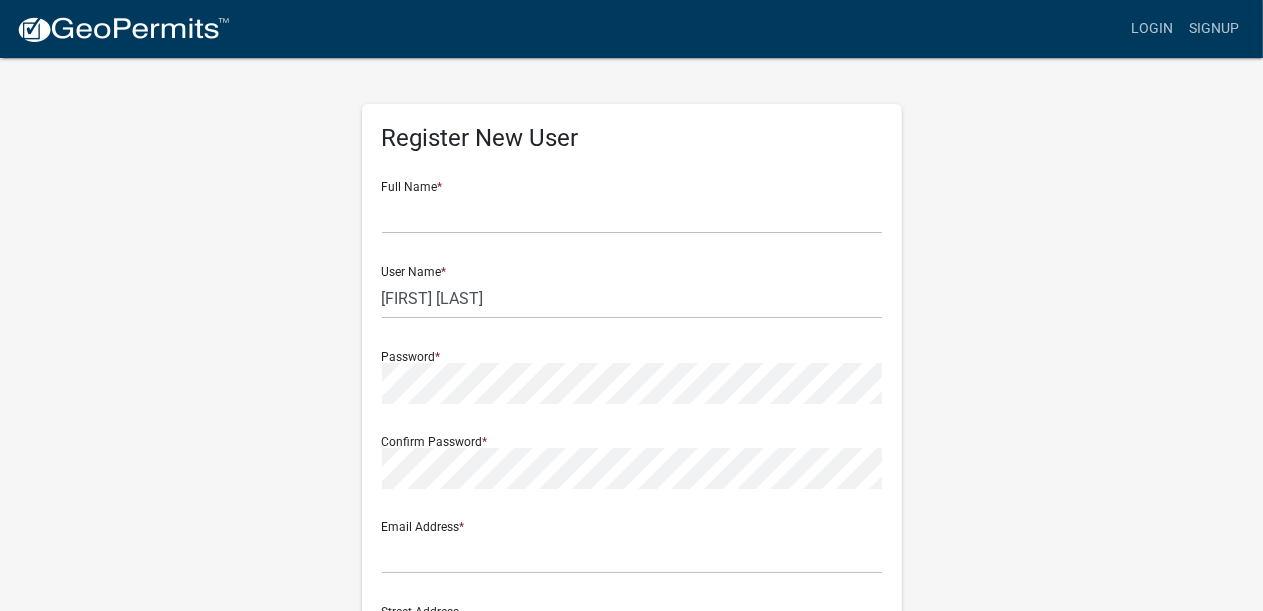 scroll, scrollTop: 0, scrollLeft: 0, axis: both 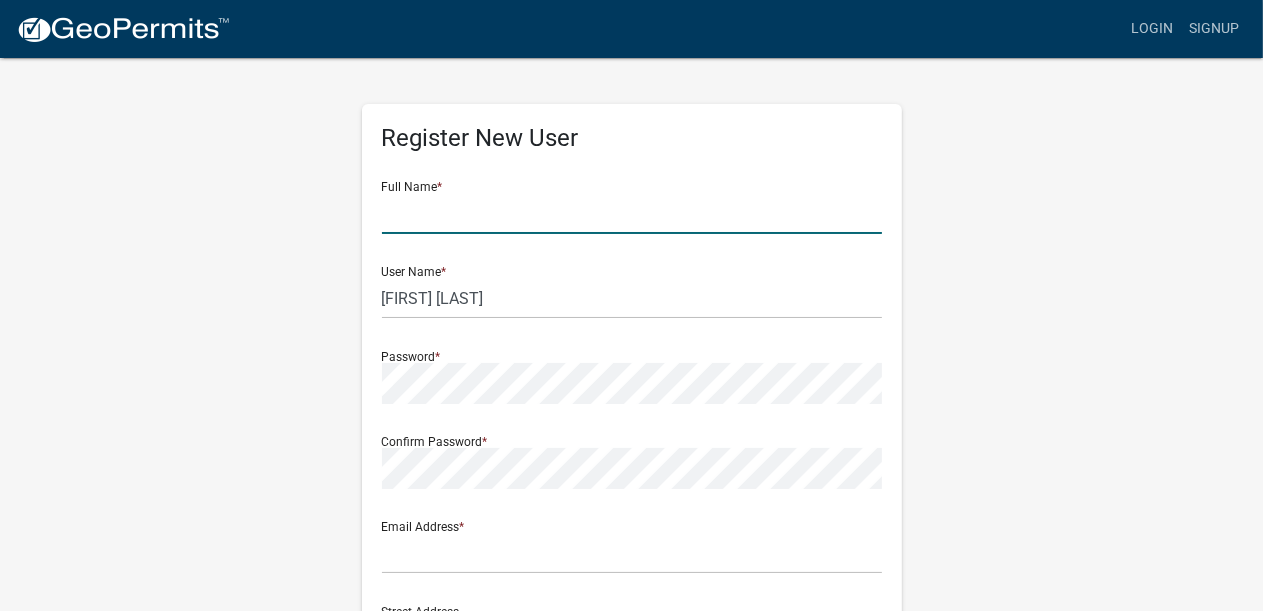 click 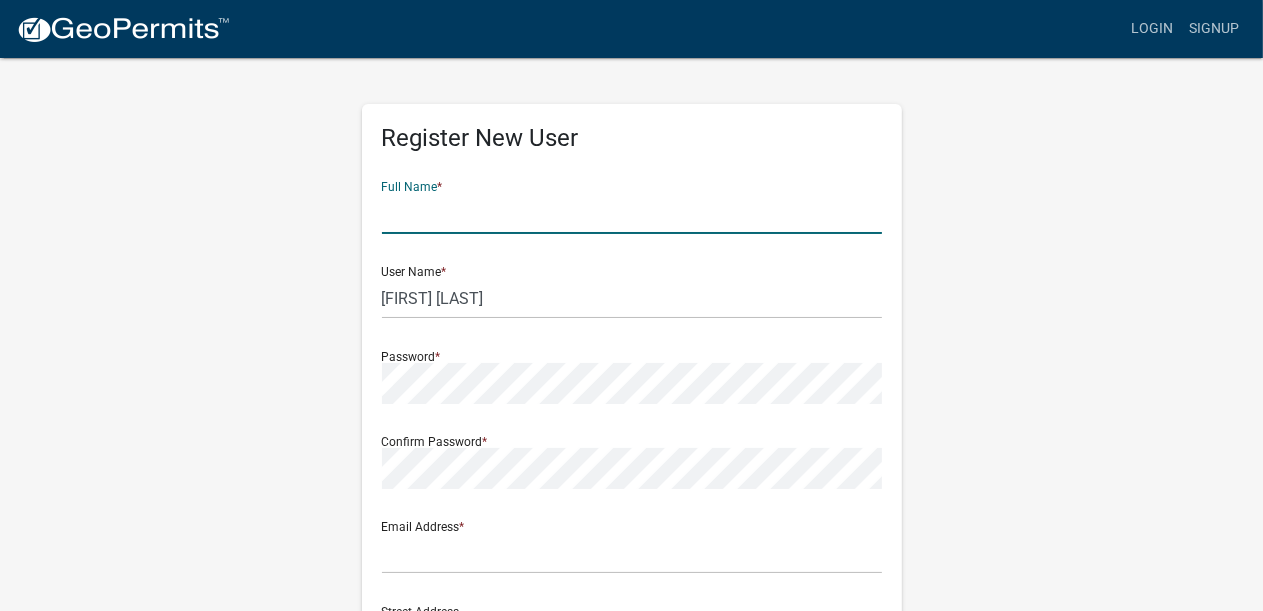 type on "[FIRST] [LAST]" 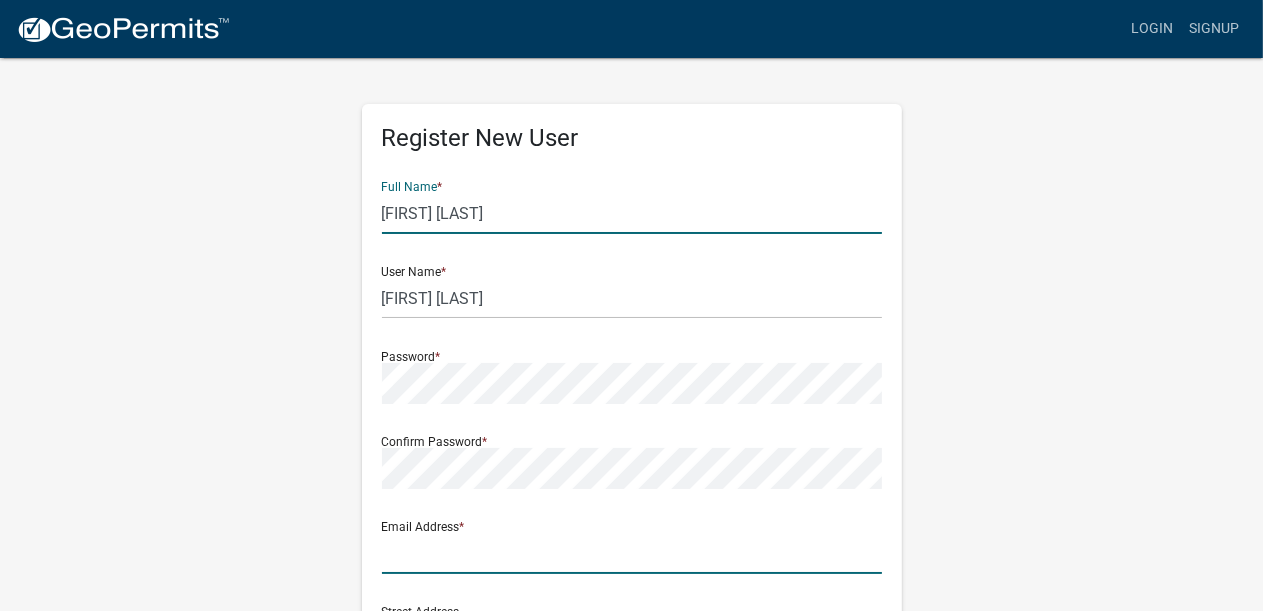 type on "grothservices@[EXAMPLE.COM]denver" 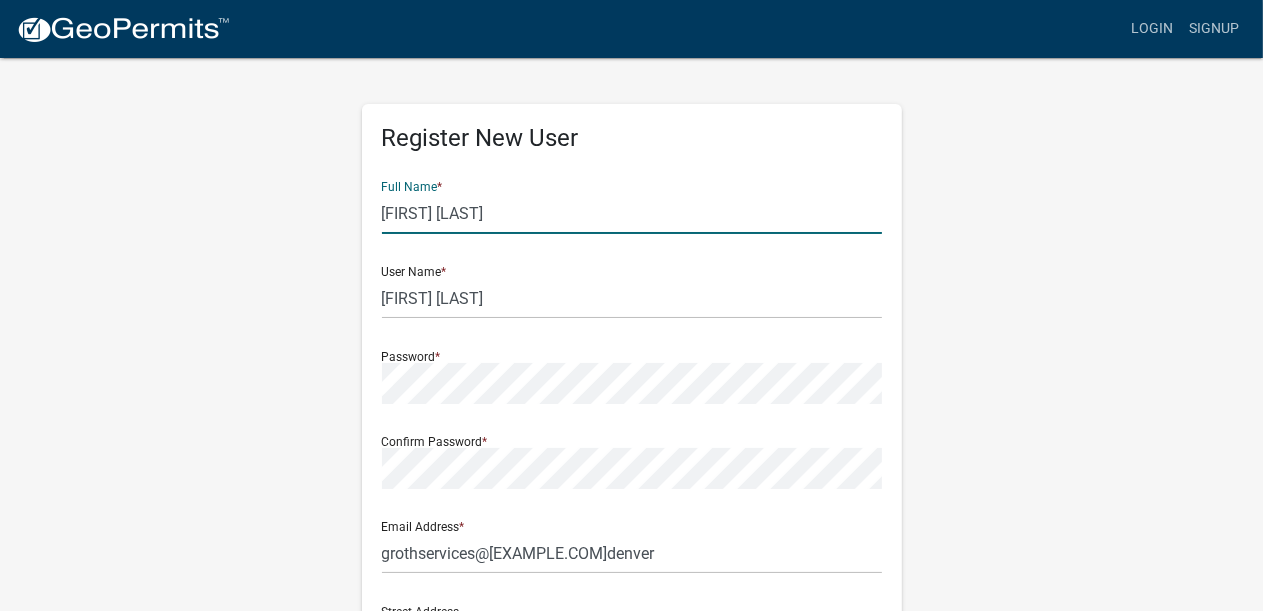 type on "[PHONE]" 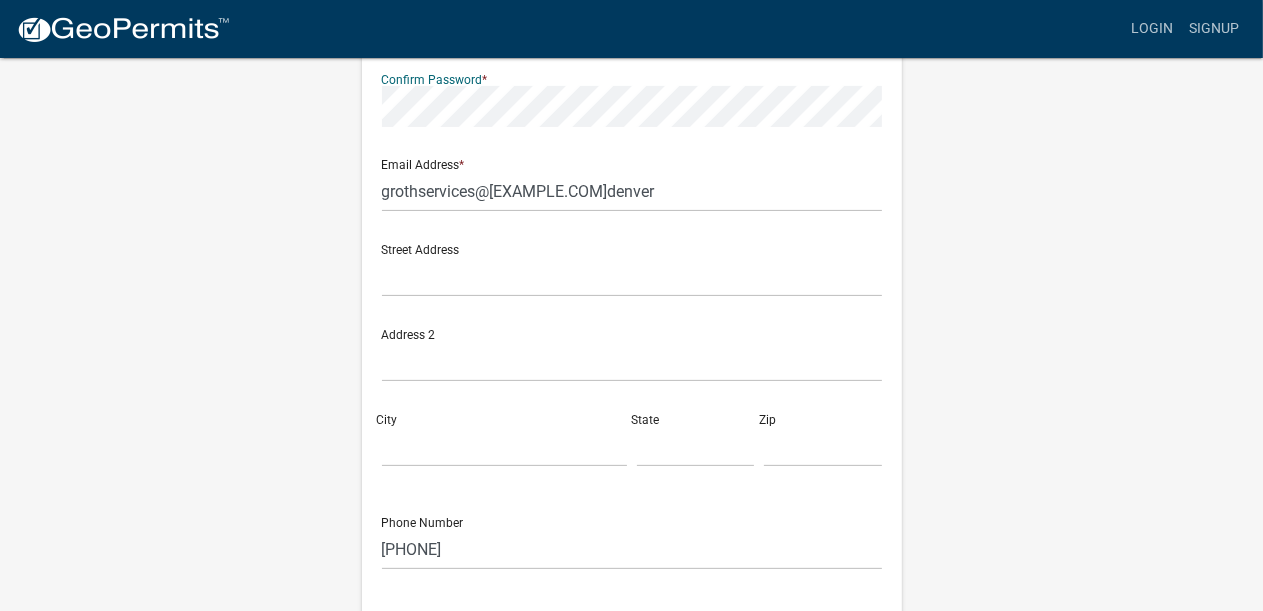 scroll, scrollTop: 366, scrollLeft: 0, axis: vertical 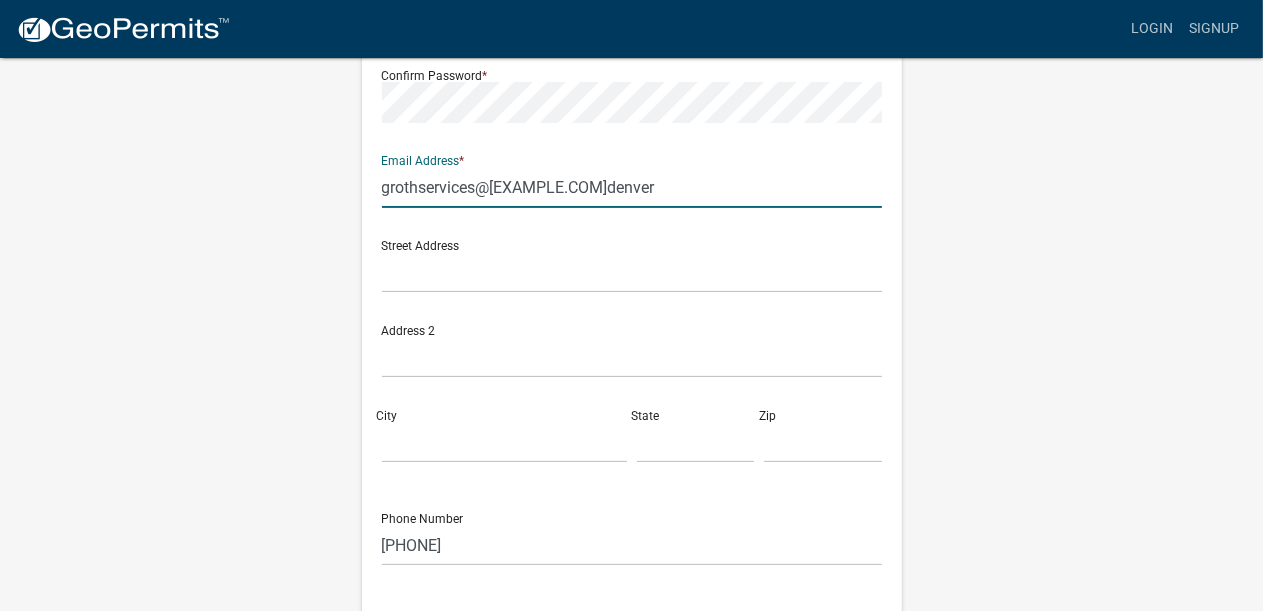 click on "grothservices@[EXAMPLE.COM]denver" 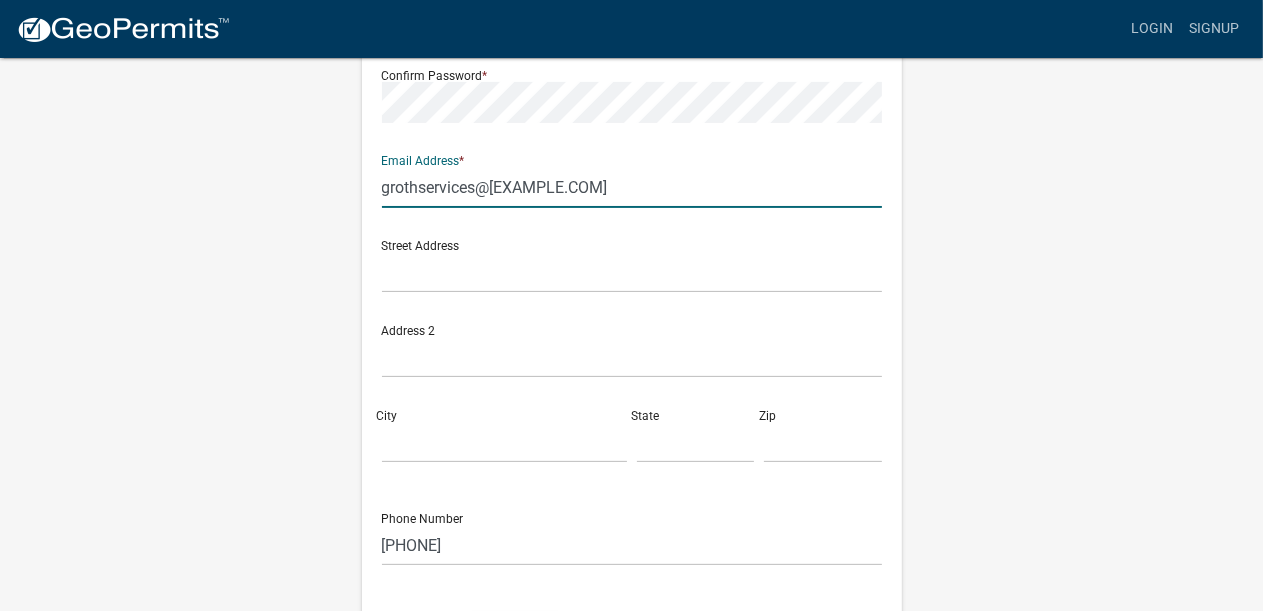 click on "grothservices@[EXAMPLE.COM]" 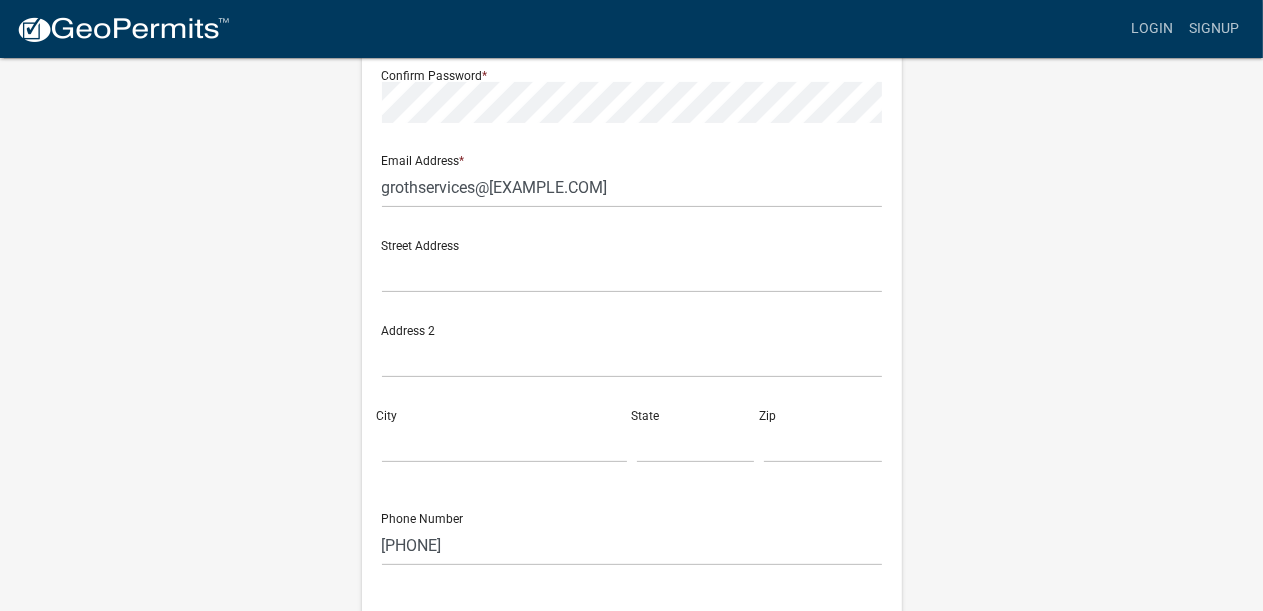 drag, startPoint x: 311, startPoint y: 168, endPoint x: 412, endPoint y: 170, distance: 101.0198 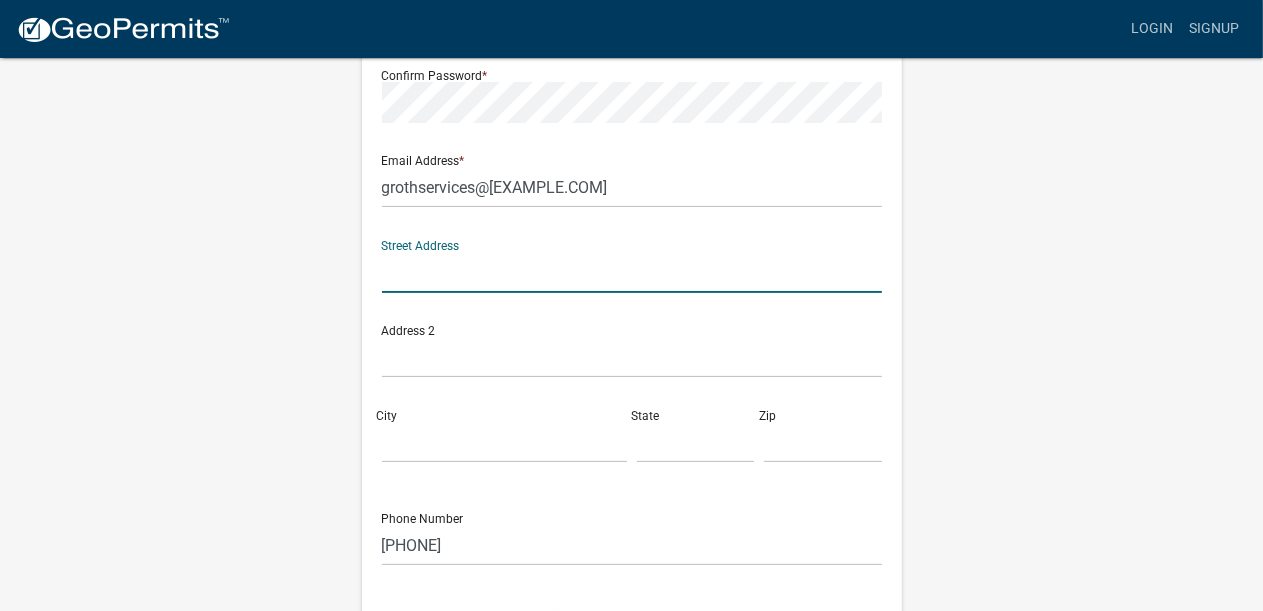 click 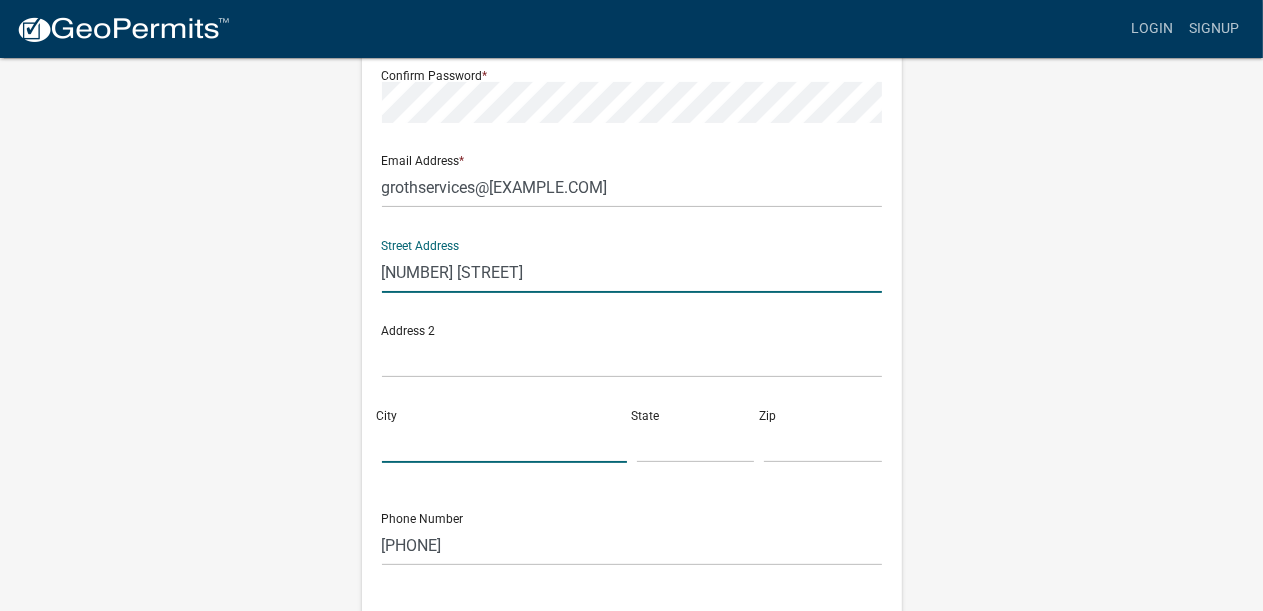 type on "MANCHESTER" 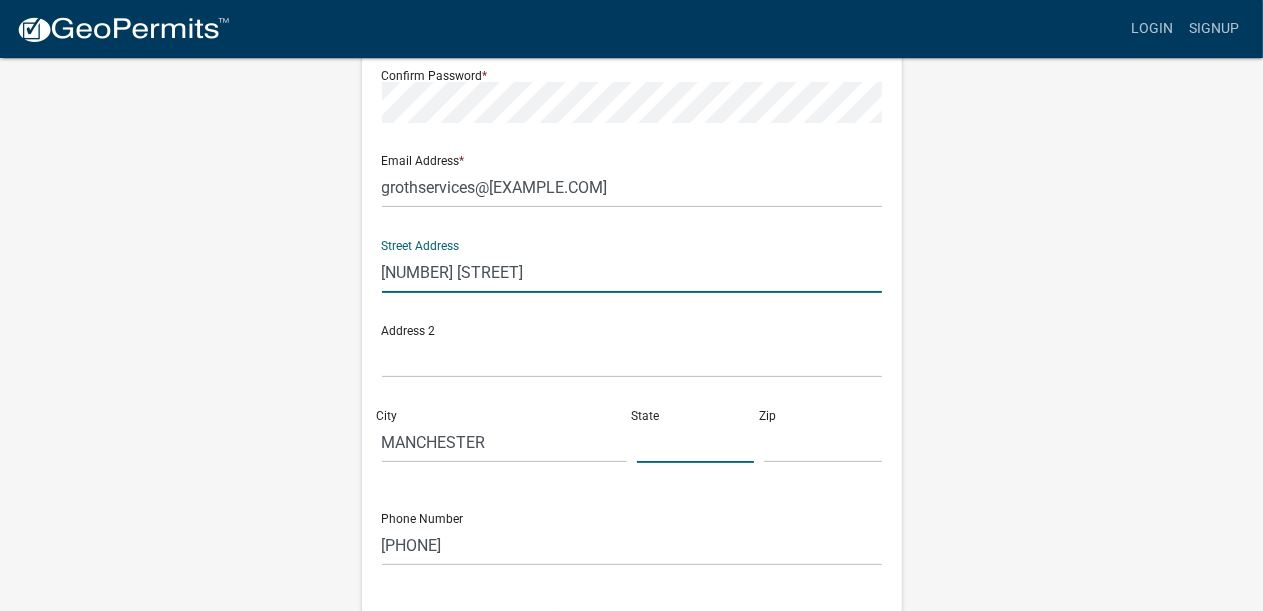 type on "Iowa" 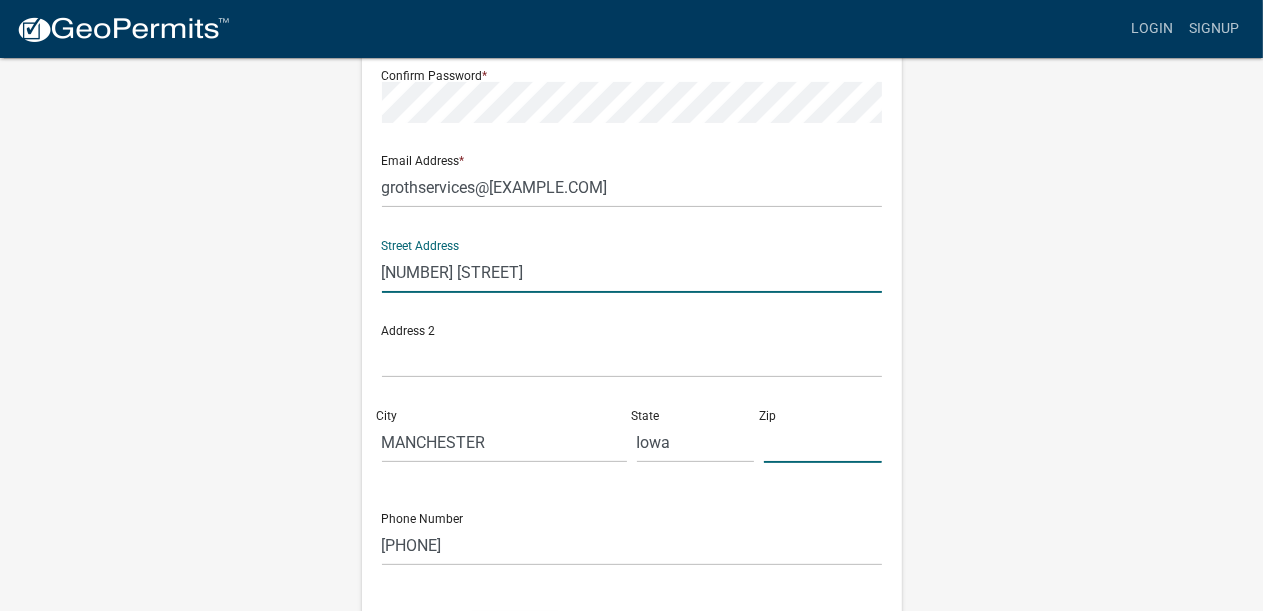 type on "52057" 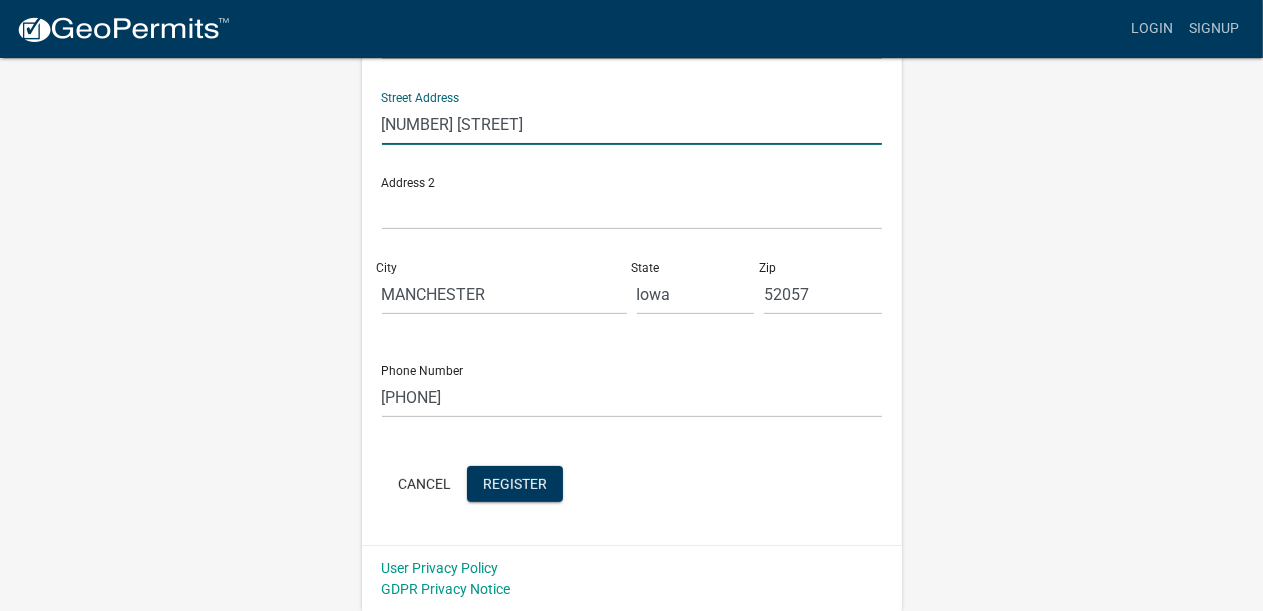 scroll, scrollTop: 514, scrollLeft: 0, axis: vertical 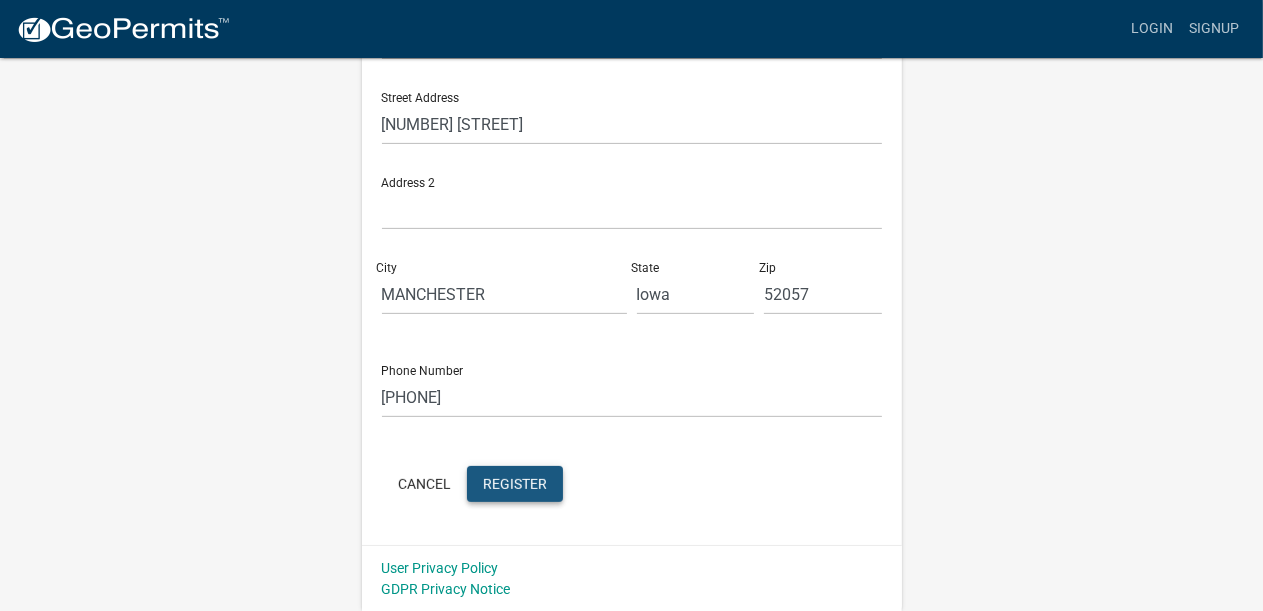 click on "Register" 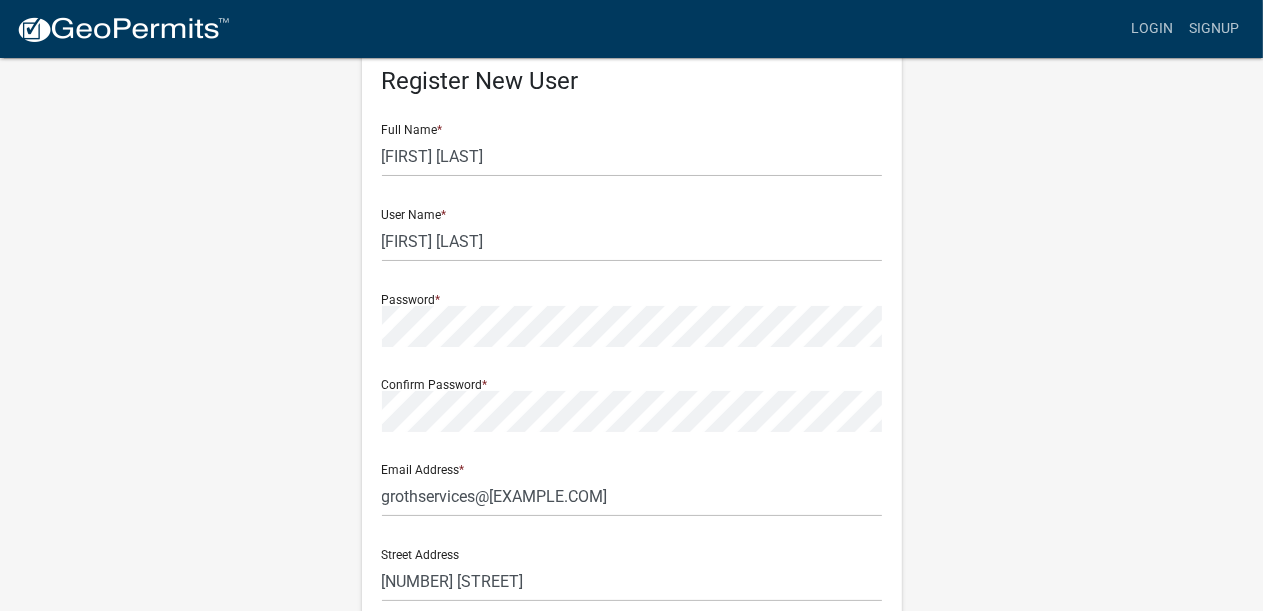 scroll, scrollTop: 56, scrollLeft: 0, axis: vertical 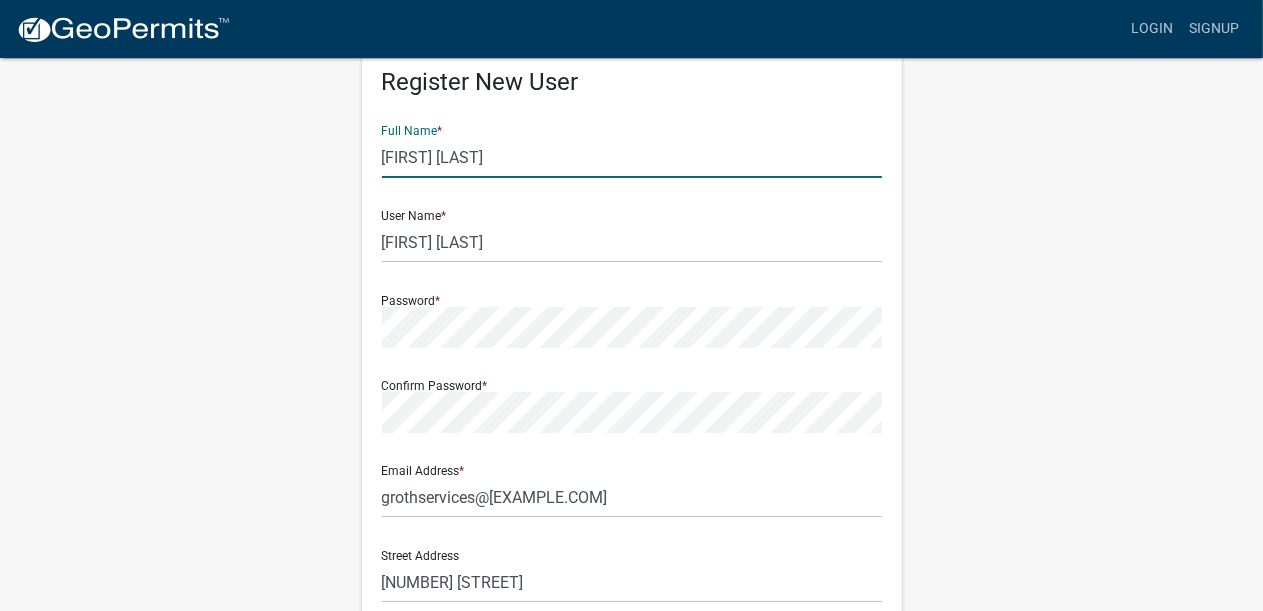 click on "[FIRST] [LAST]" 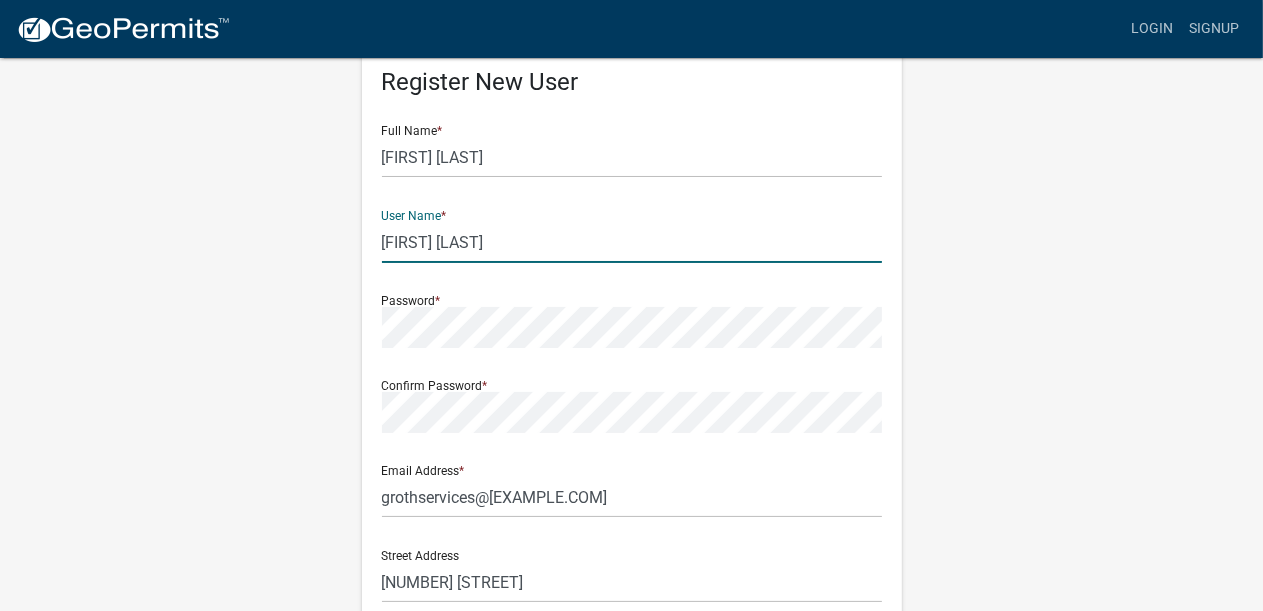 click on "[FIRST] [LAST]" 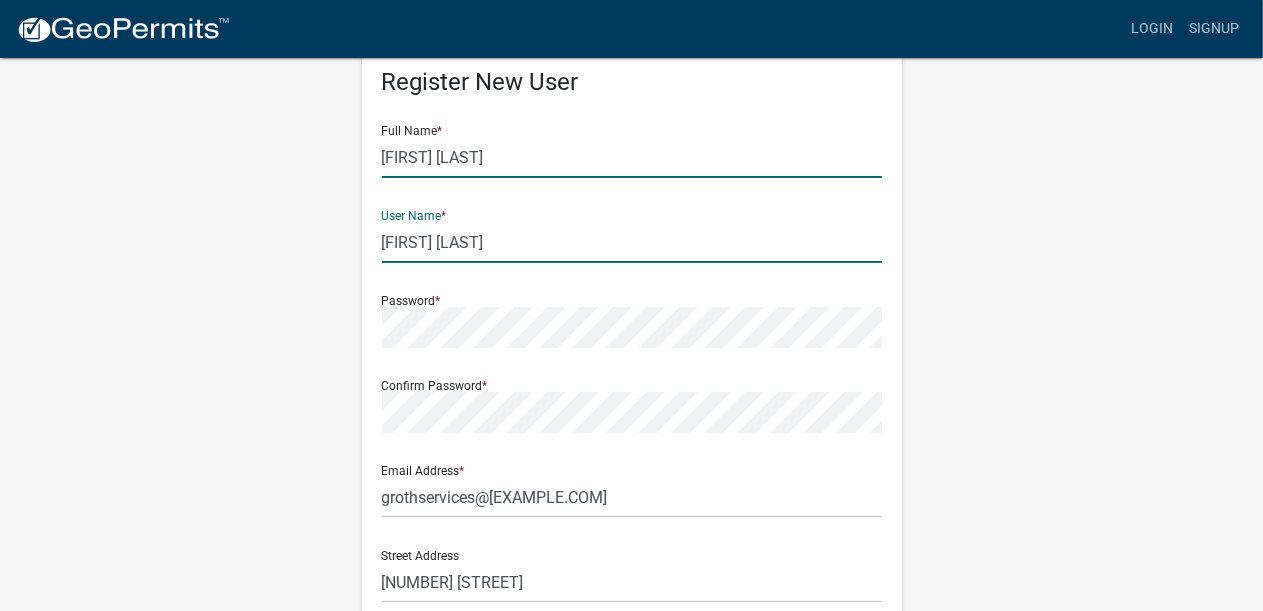 drag, startPoint x: 476, startPoint y: 154, endPoint x: 500, endPoint y: 142, distance: 26.832815 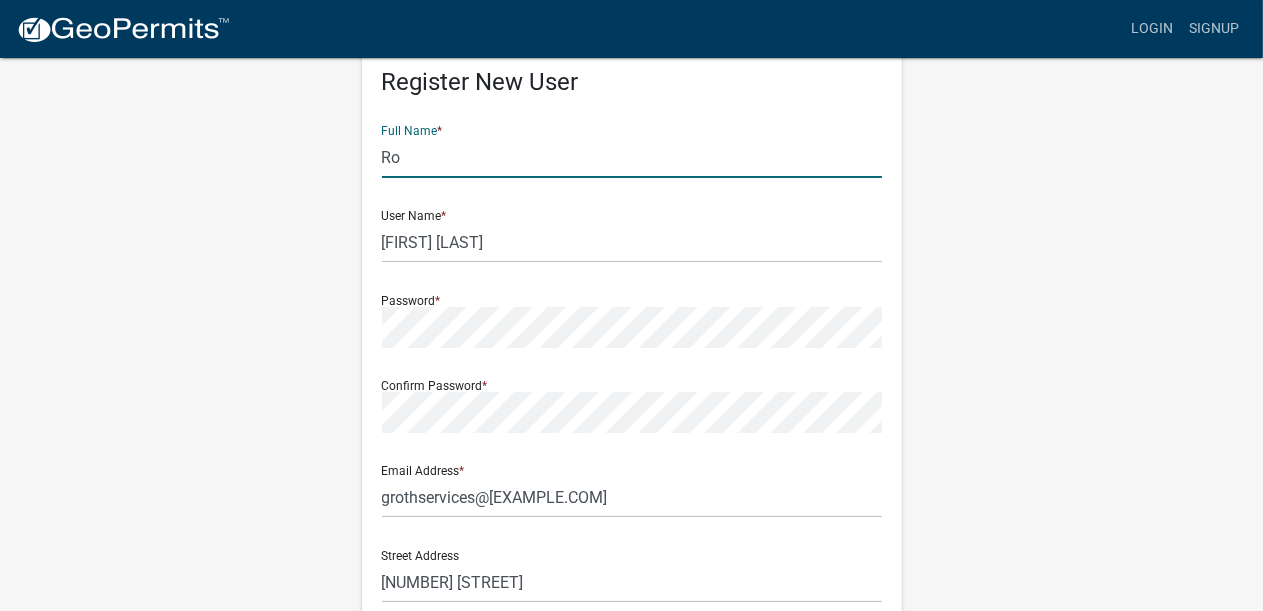 type on "R" 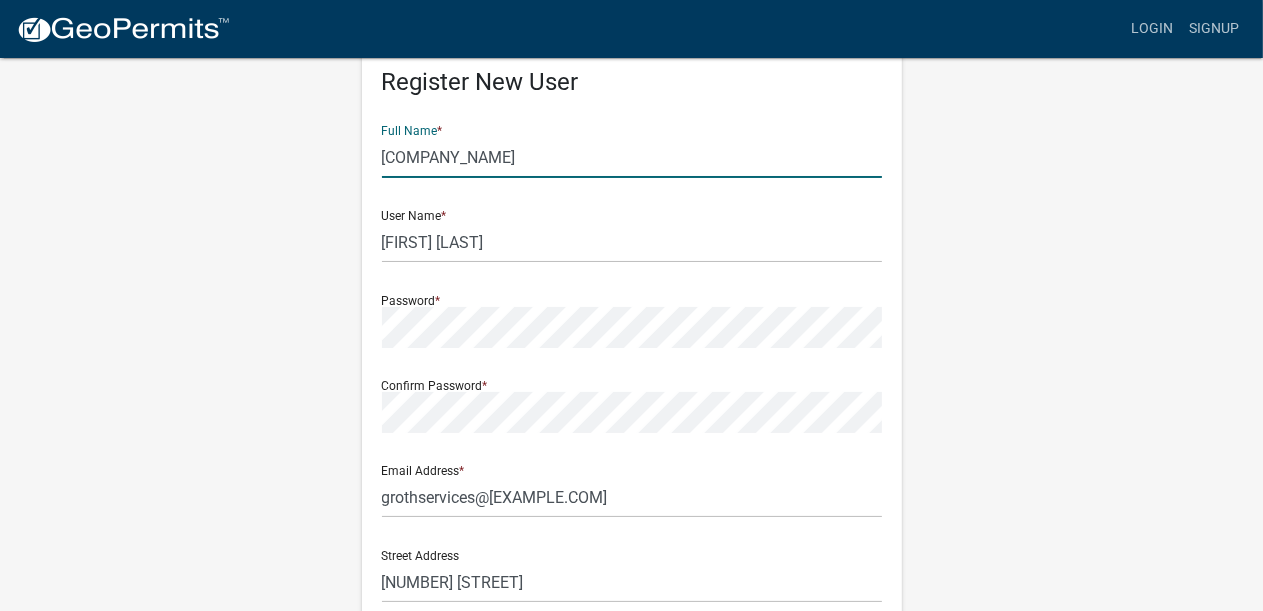 type on "[COMPANY_NAME]" 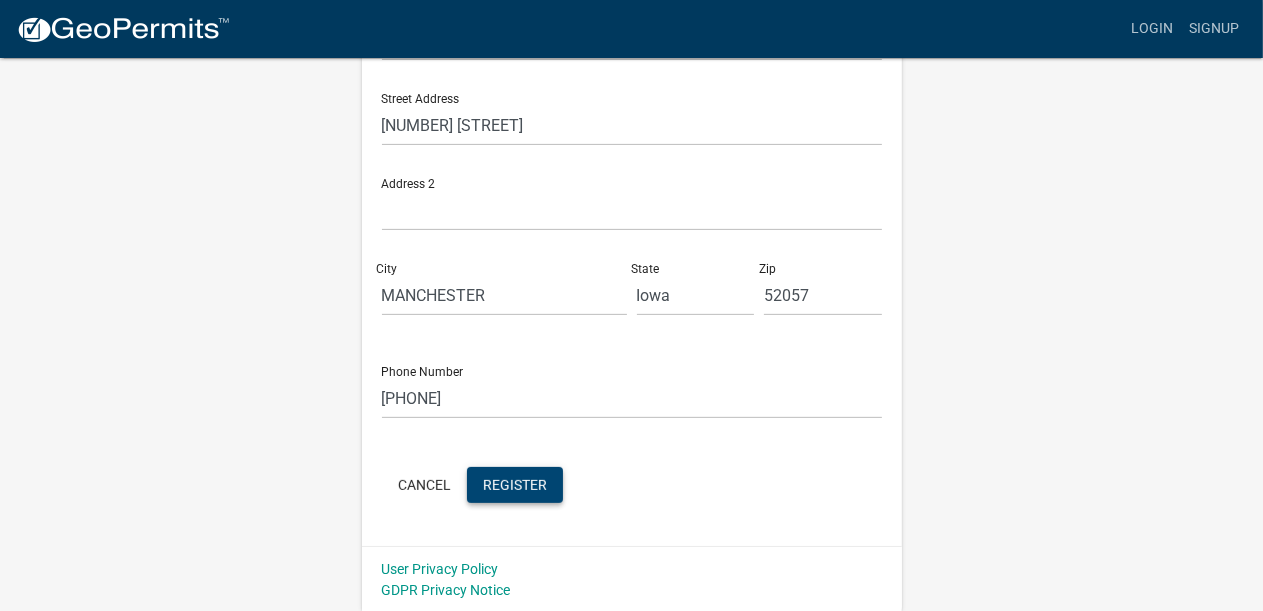 scroll, scrollTop: 514, scrollLeft: 0, axis: vertical 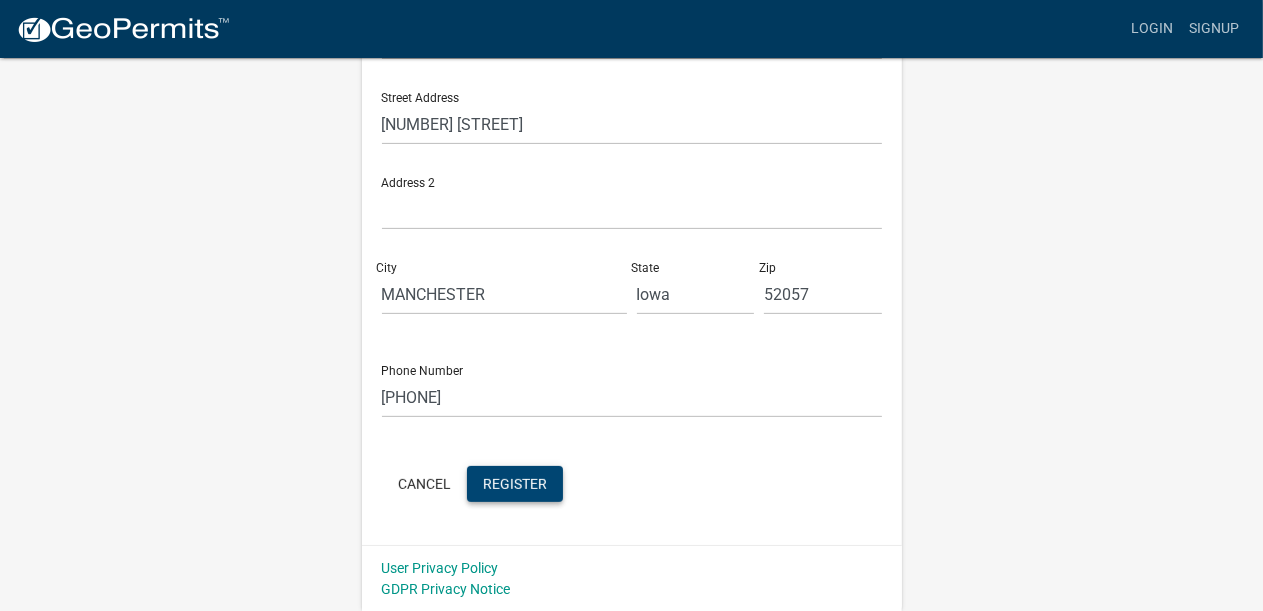 click on "Register" 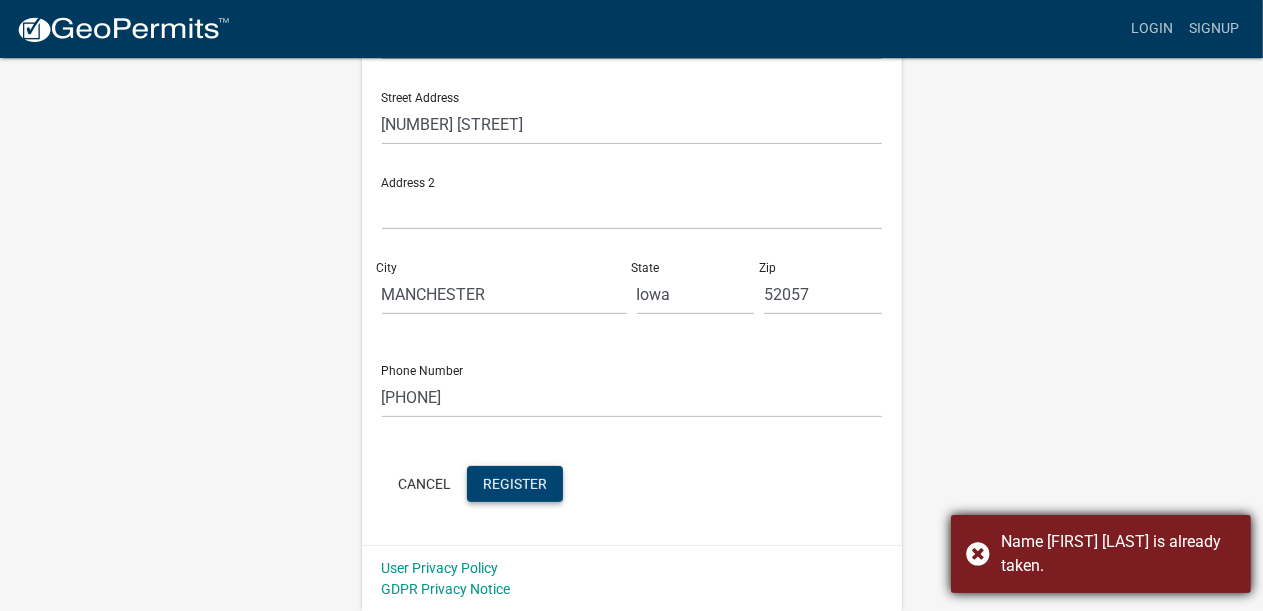 click on "Name [FIRST] [LAST] is already taken." at bounding box center [1101, 554] 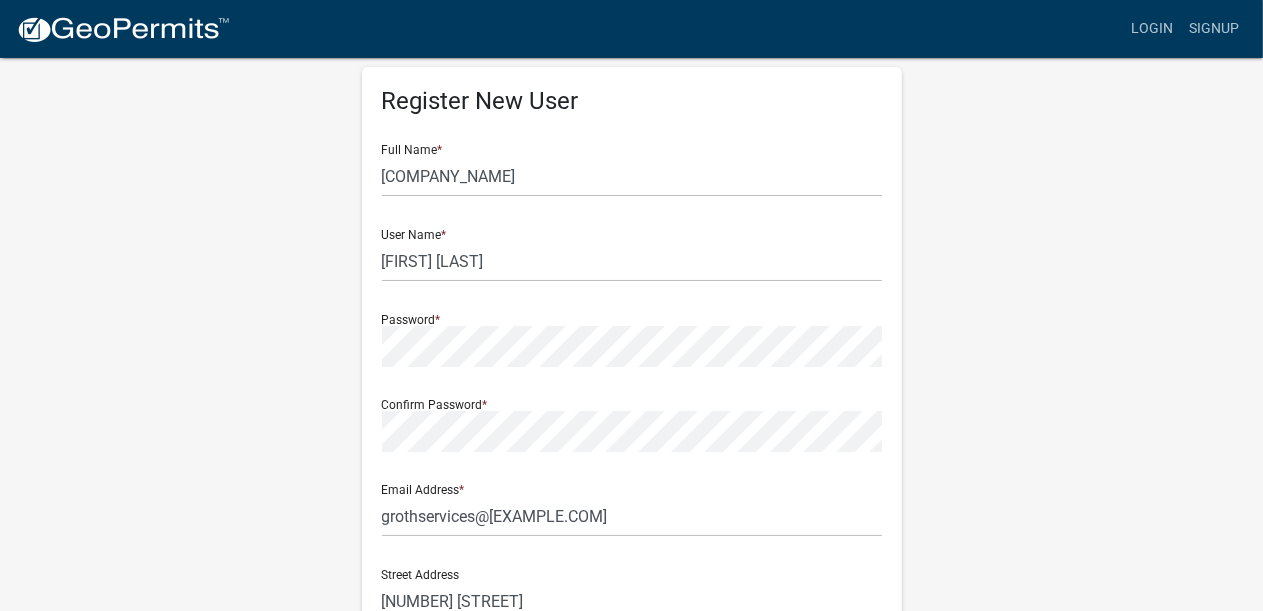 scroll, scrollTop: 0, scrollLeft: 0, axis: both 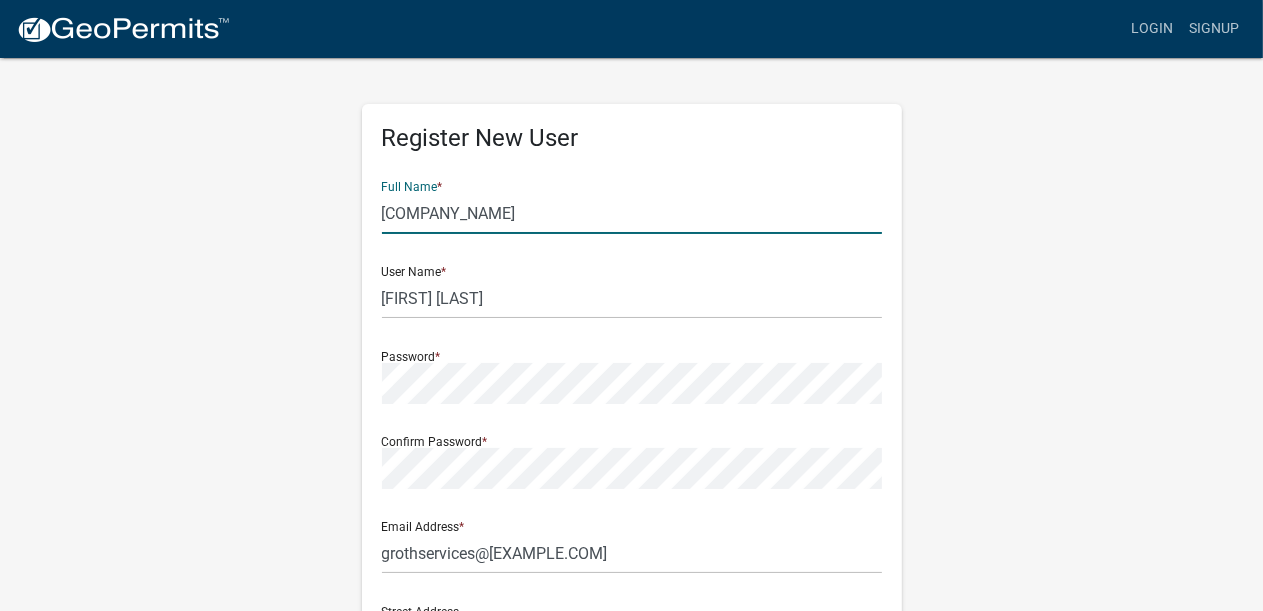 click on "[COMPANY_NAME]" 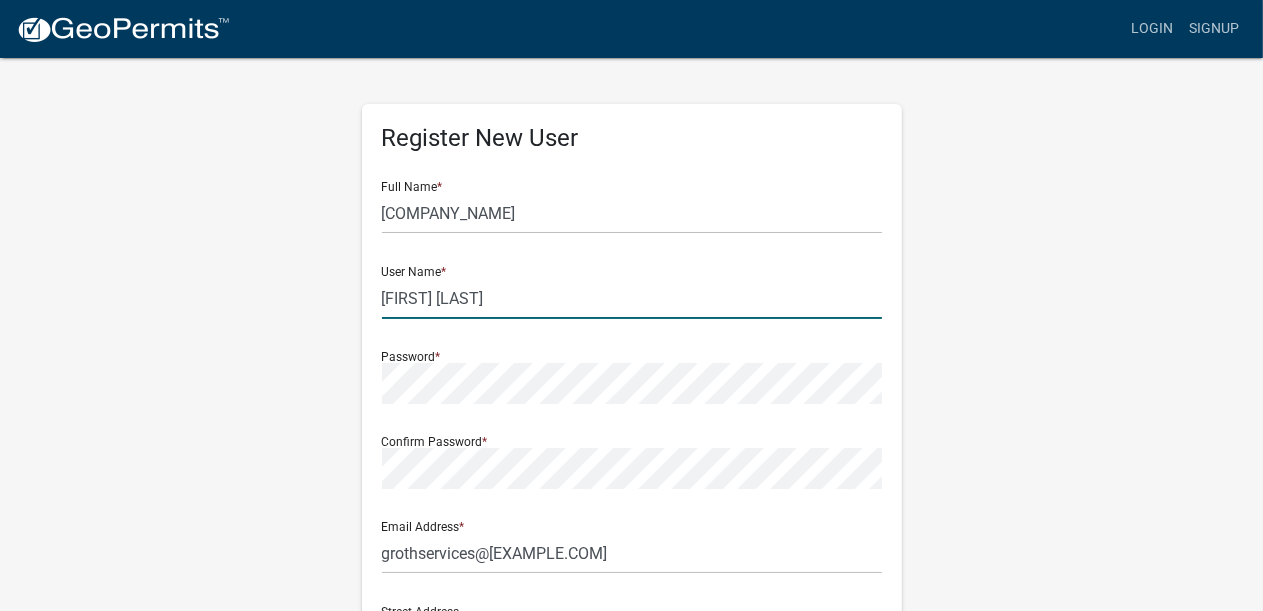 click on "[FIRST] [LAST]" 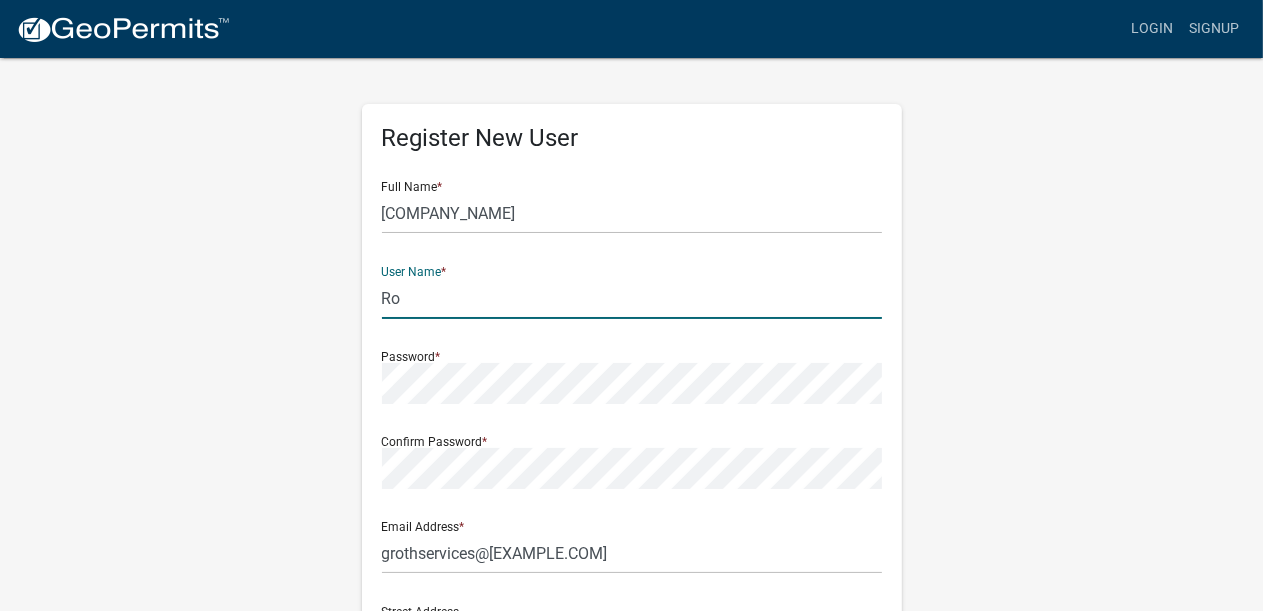 type on "R" 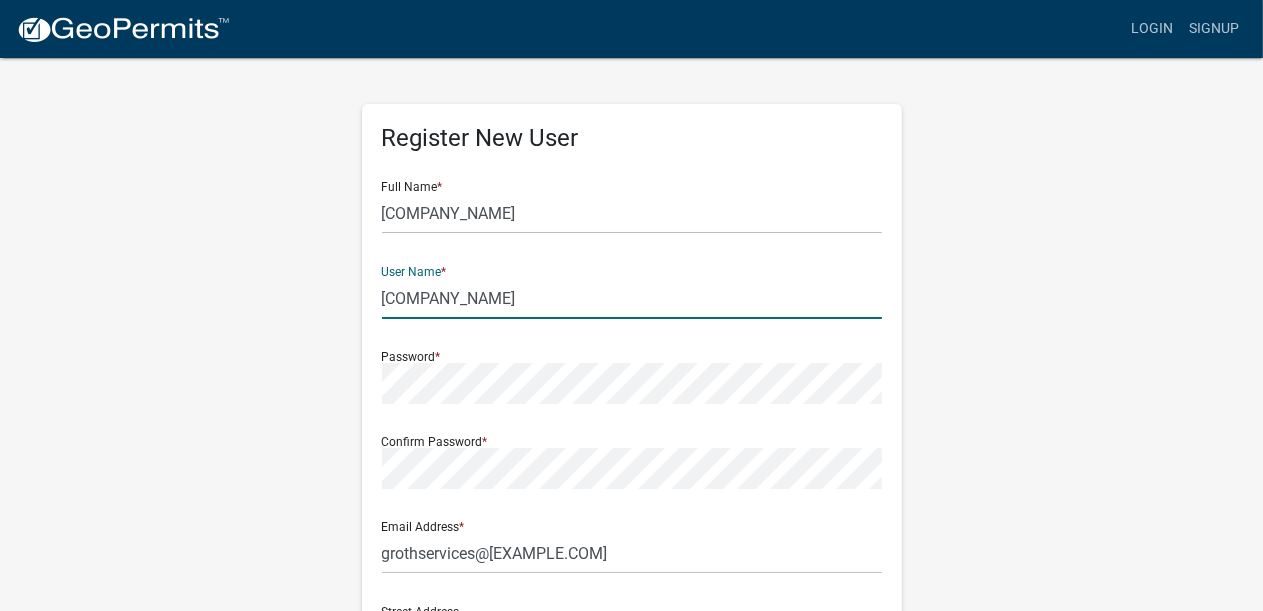 type on "[COMPANY_NAME]" 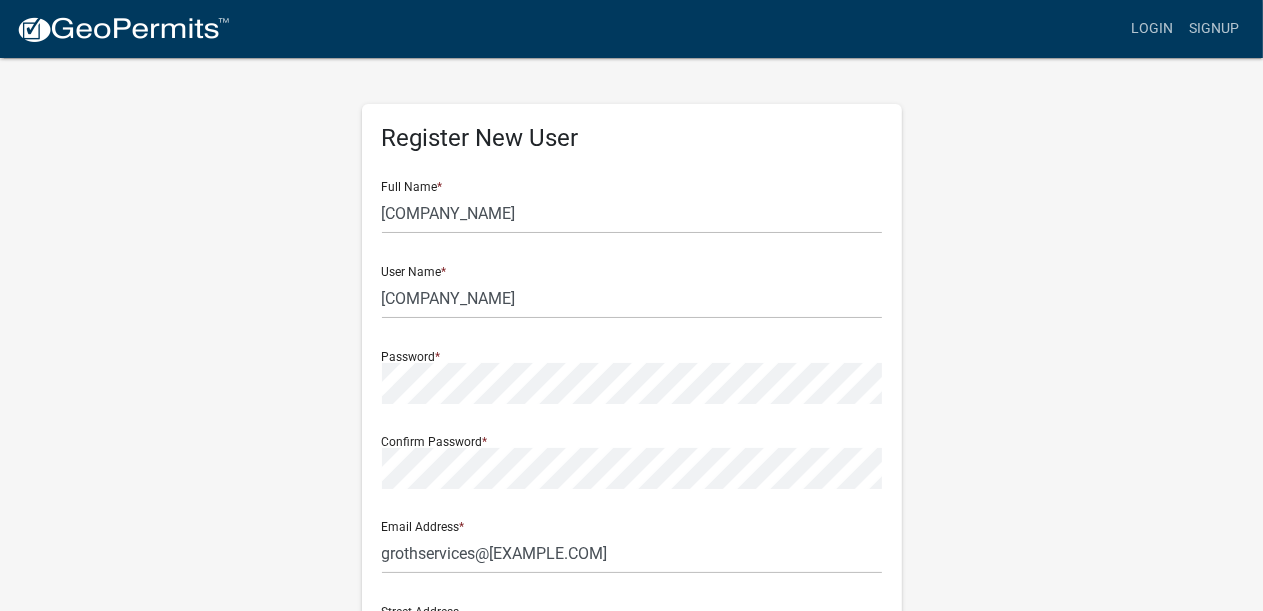 click on "Register New User Full Name * [COMPANY_NAME] User Name * [COMPANY_NAME] Password * Confirm Password * Email Address * grothservices@[EXAMPLE.COM] Street Address [NUMBER] [STREET] Address 2 City MANCHESTER State Iowa Zip [ZIP_CODE] Phone Number [PHONE] Cancel Register User Privacy Policy GDPR Privacy Notice" 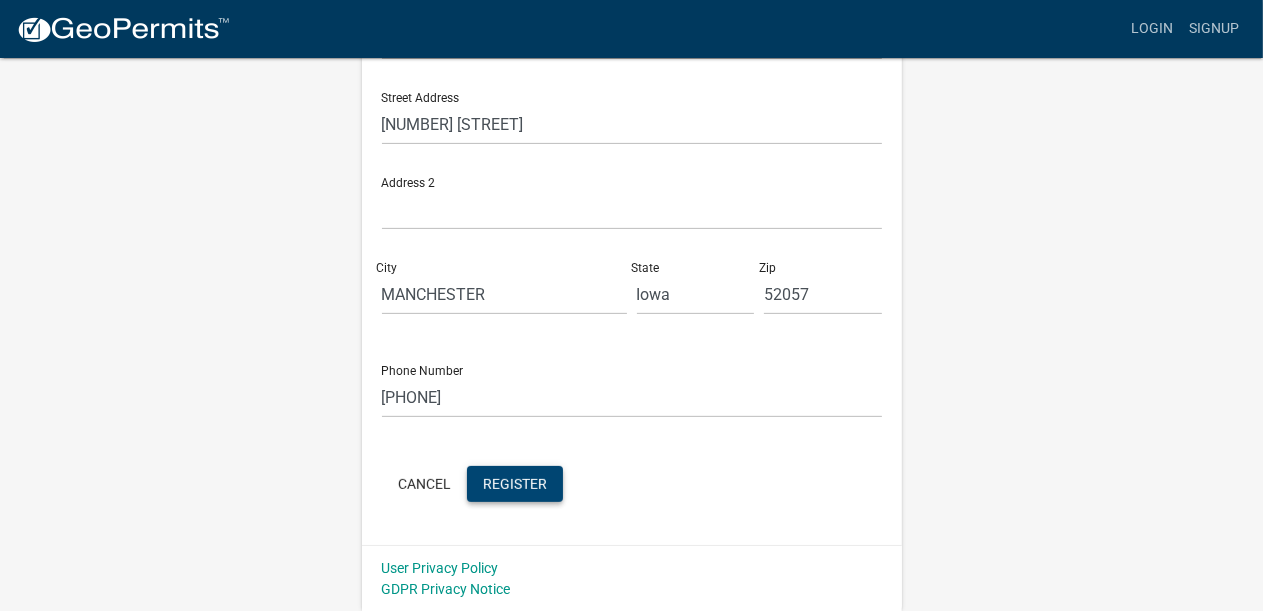 scroll, scrollTop: 514, scrollLeft: 0, axis: vertical 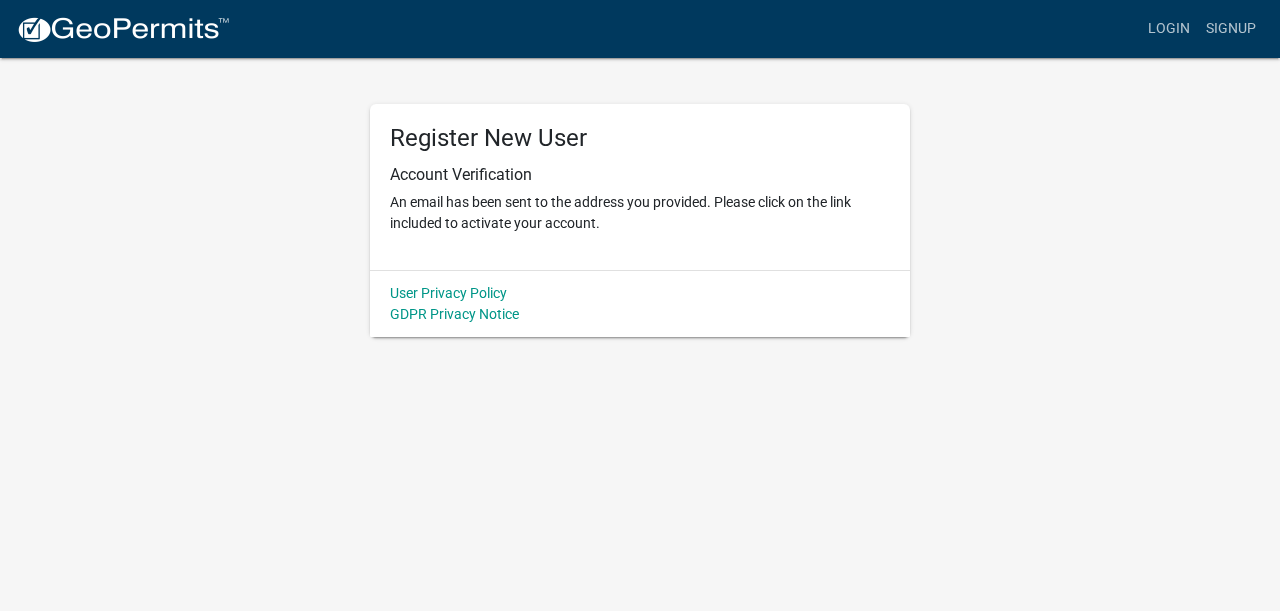click on "Register New User  Account Verification   An email has been sent to the address you provided. Please click on the link included to activate your account.  User Privacy Policy GDPR Privacy Notice" 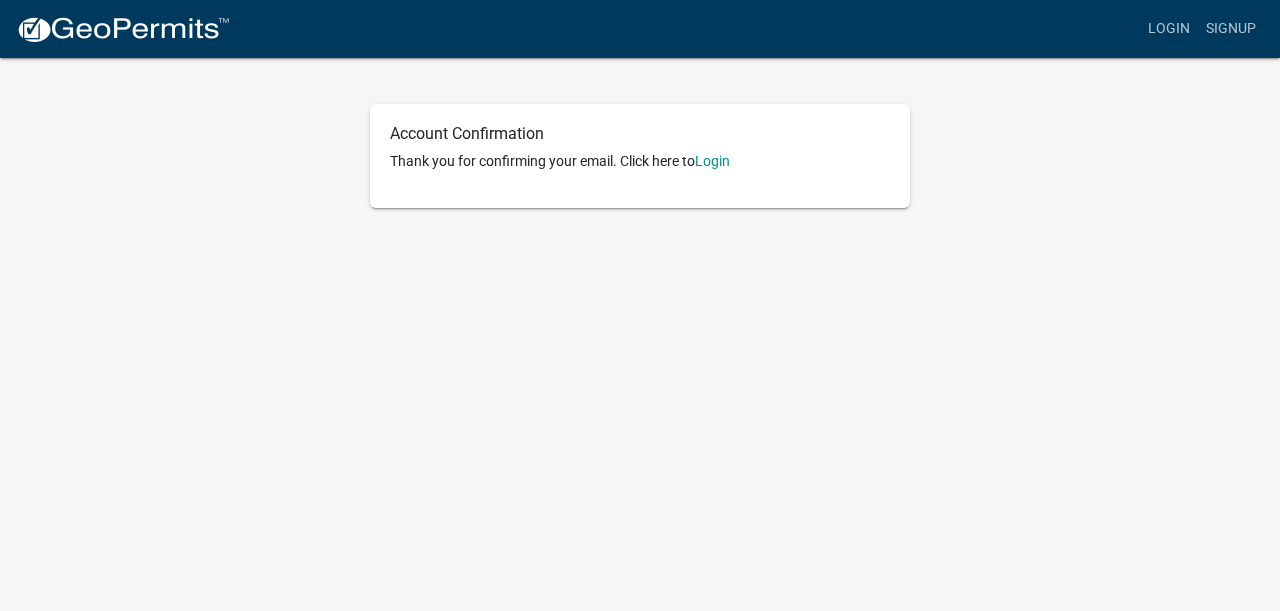 scroll, scrollTop: 0, scrollLeft: 0, axis: both 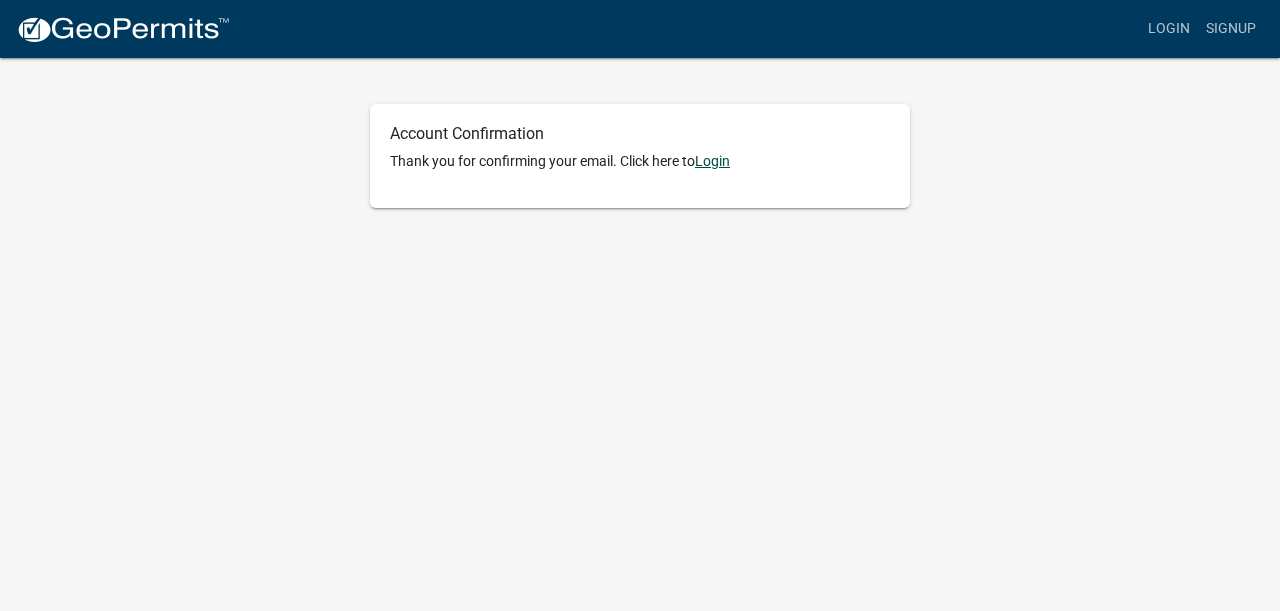 click on "Login" 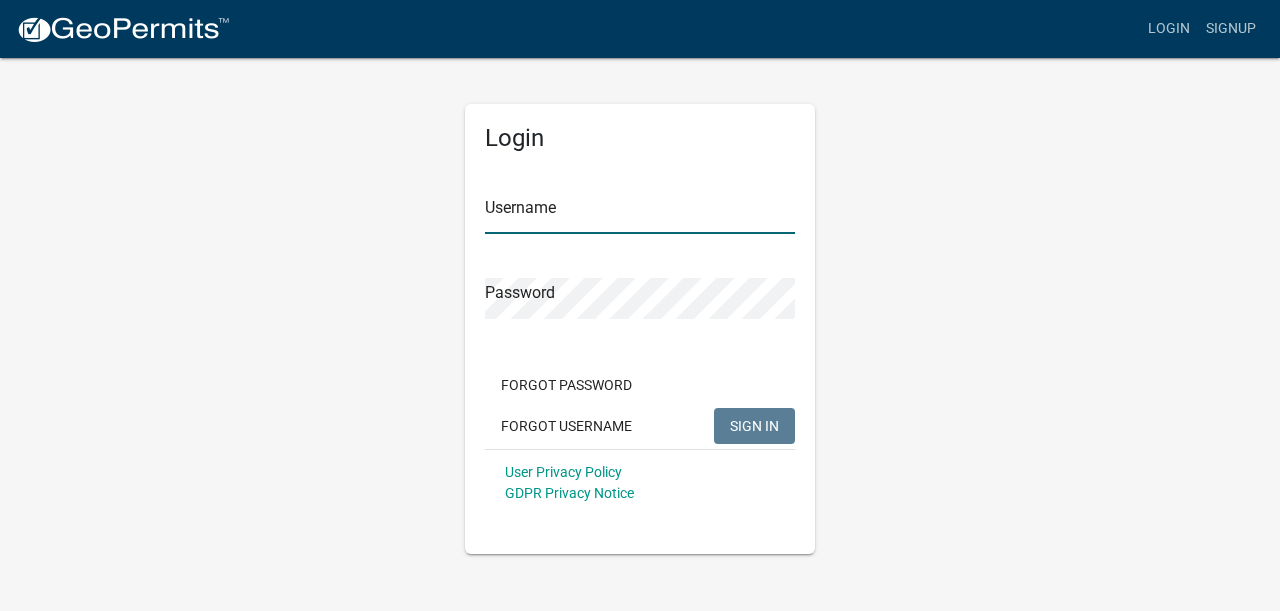 type on "Groth Services LLC" 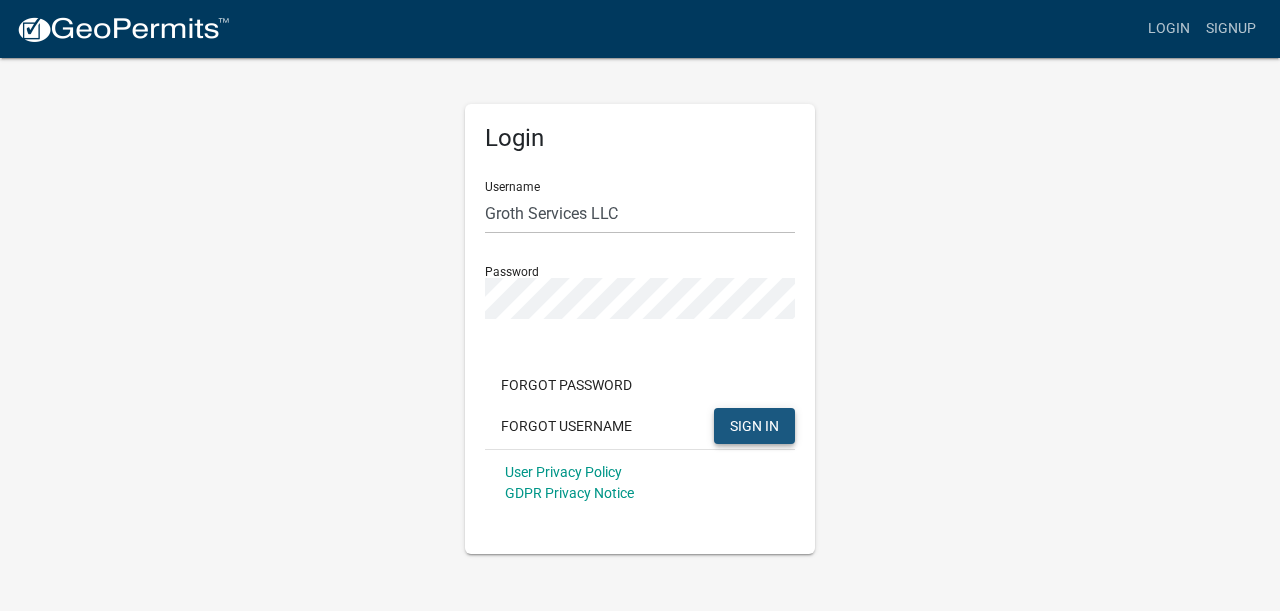 click on "SIGN IN" 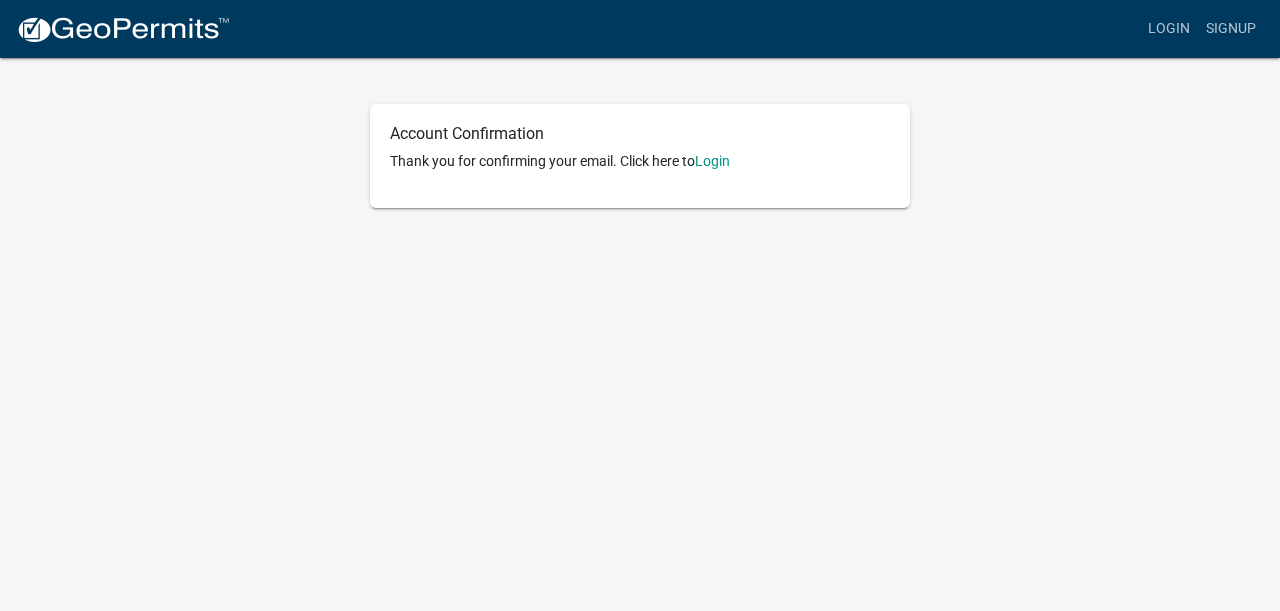 scroll, scrollTop: 0, scrollLeft: 0, axis: both 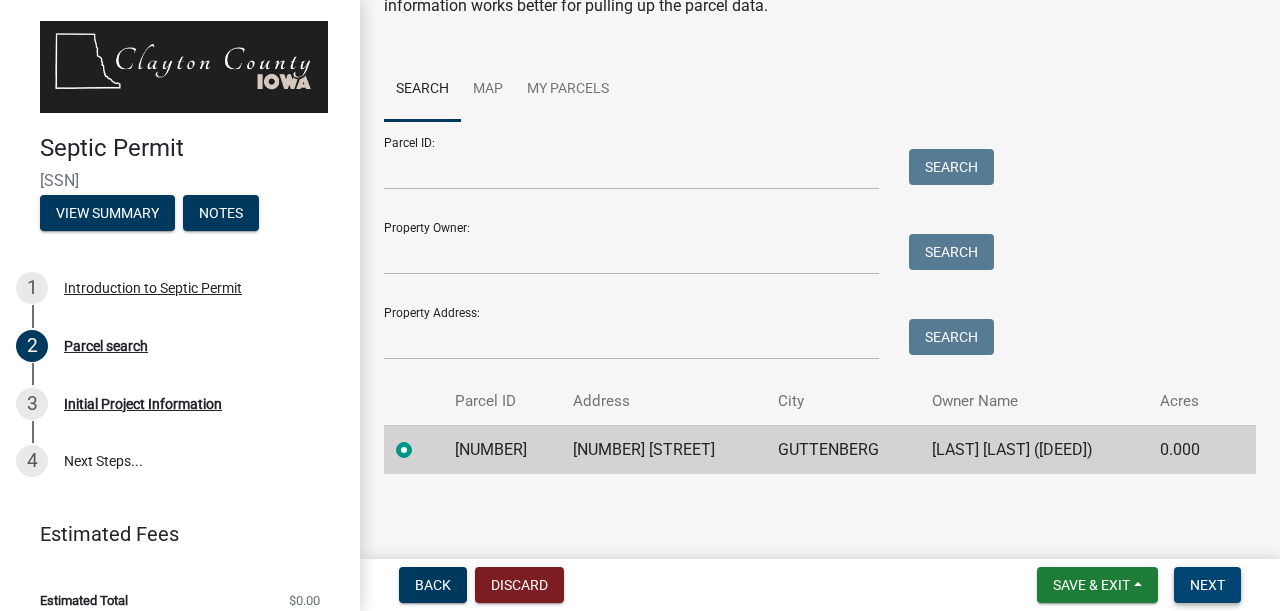 click on "Next" at bounding box center [1207, 585] 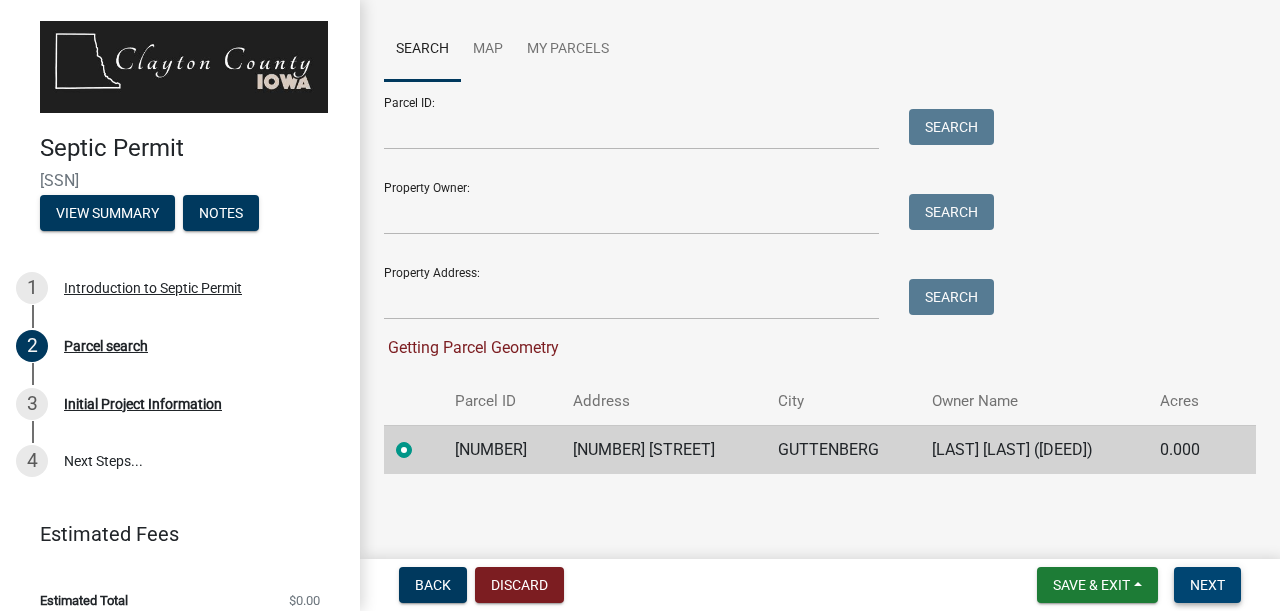 scroll, scrollTop: 174, scrollLeft: 0, axis: vertical 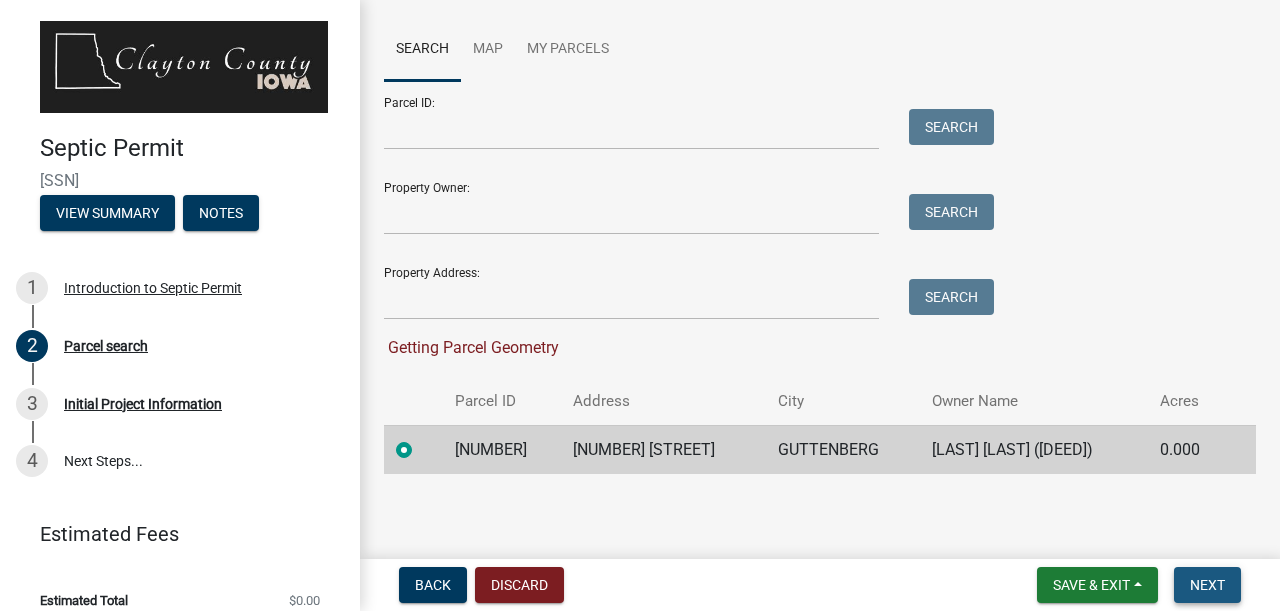 click on "Next" at bounding box center [1207, 585] 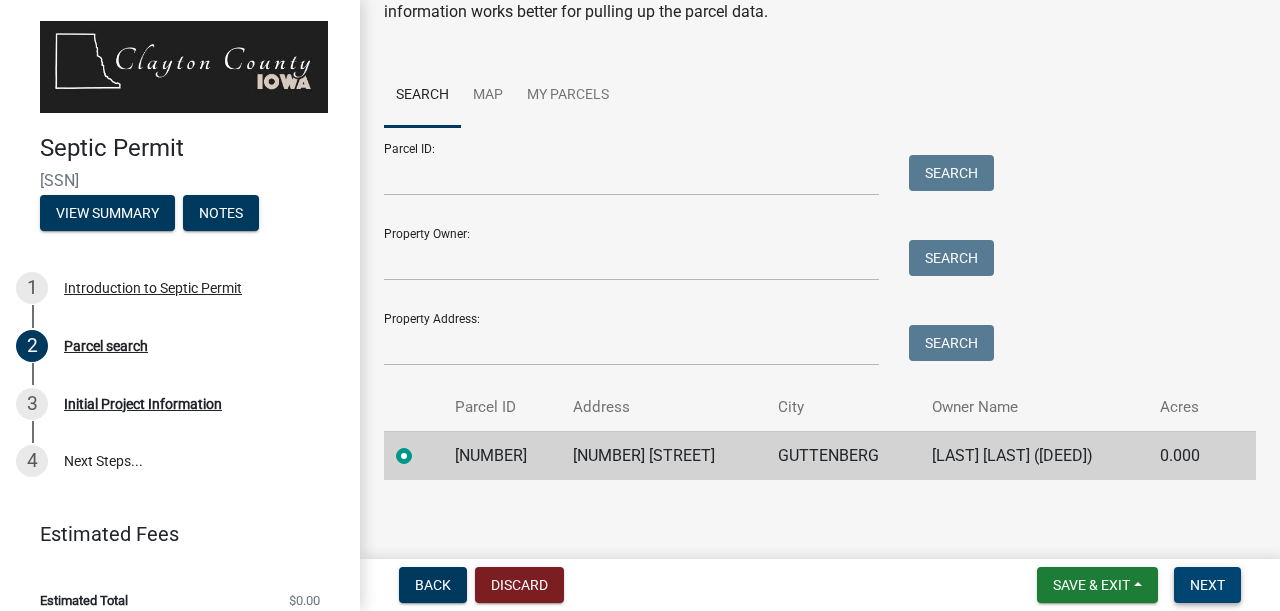 scroll, scrollTop: 134, scrollLeft: 0, axis: vertical 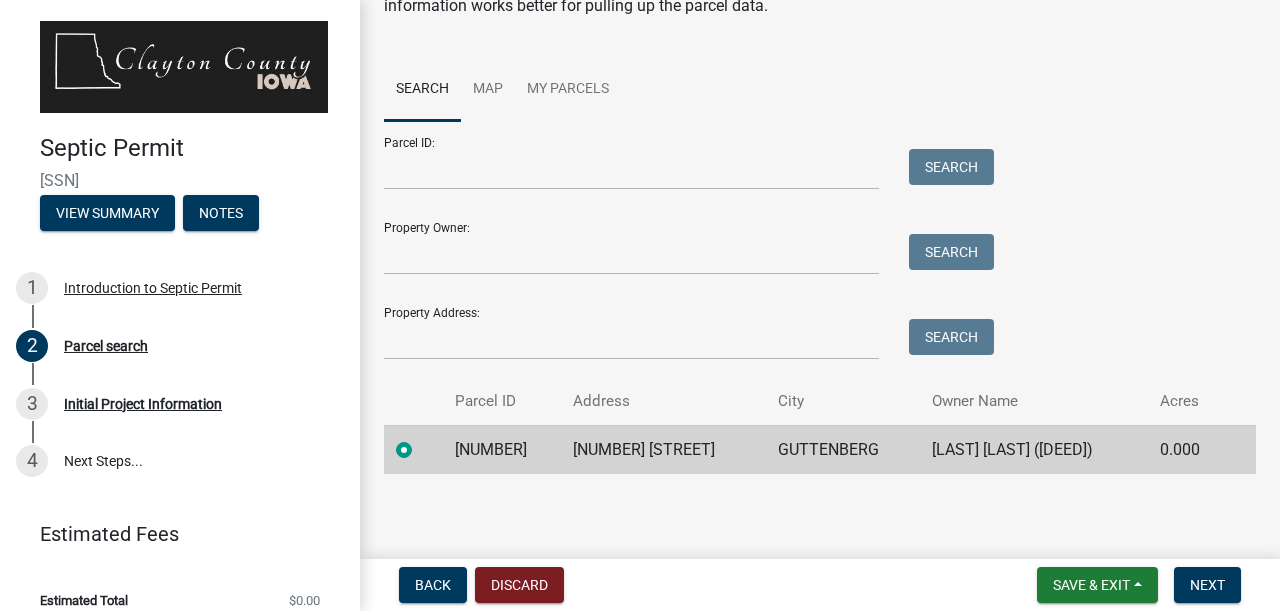 click 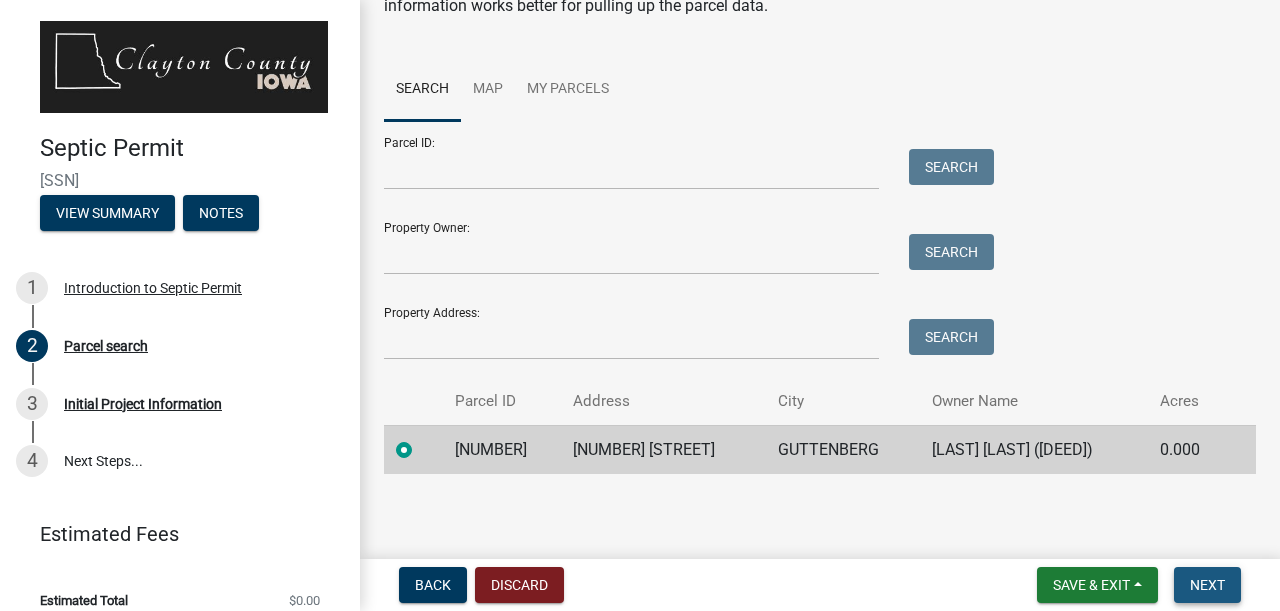 click on "Next" at bounding box center [1207, 585] 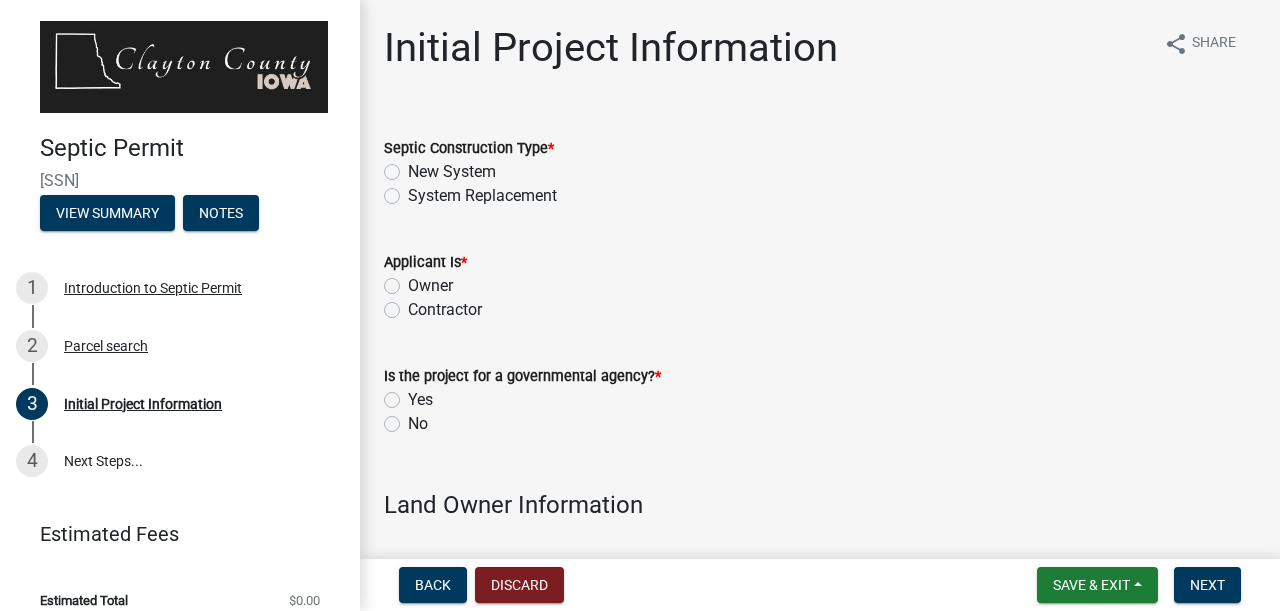 scroll, scrollTop: 0, scrollLeft: 0, axis: both 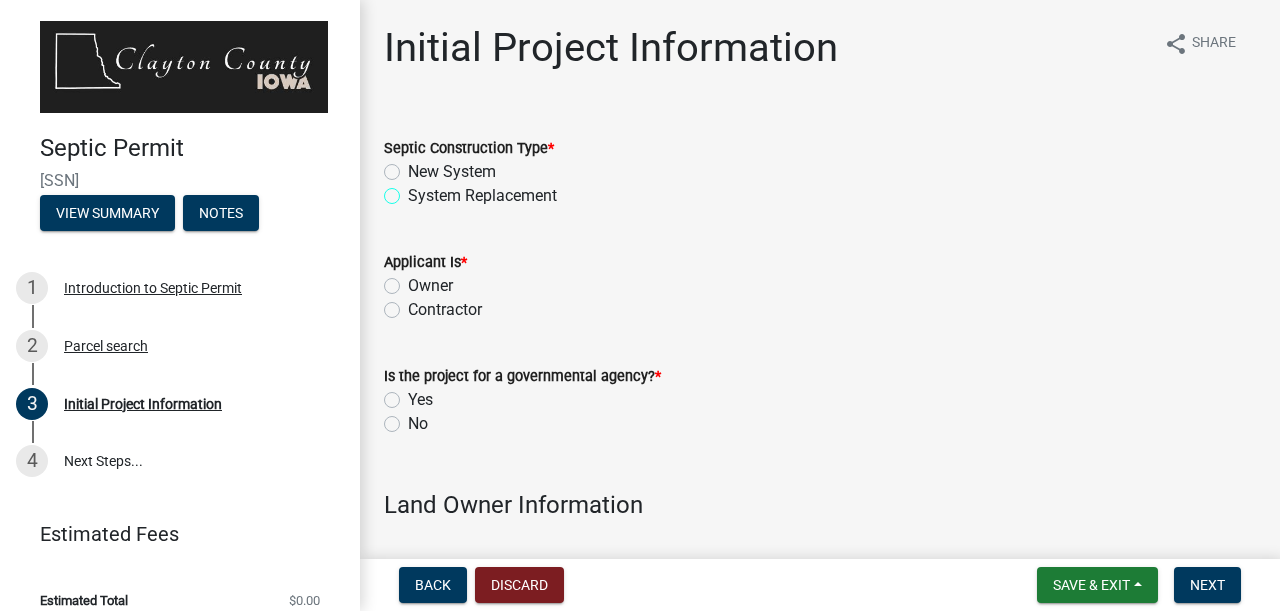 click on "System Replacement" at bounding box center (414, 190) 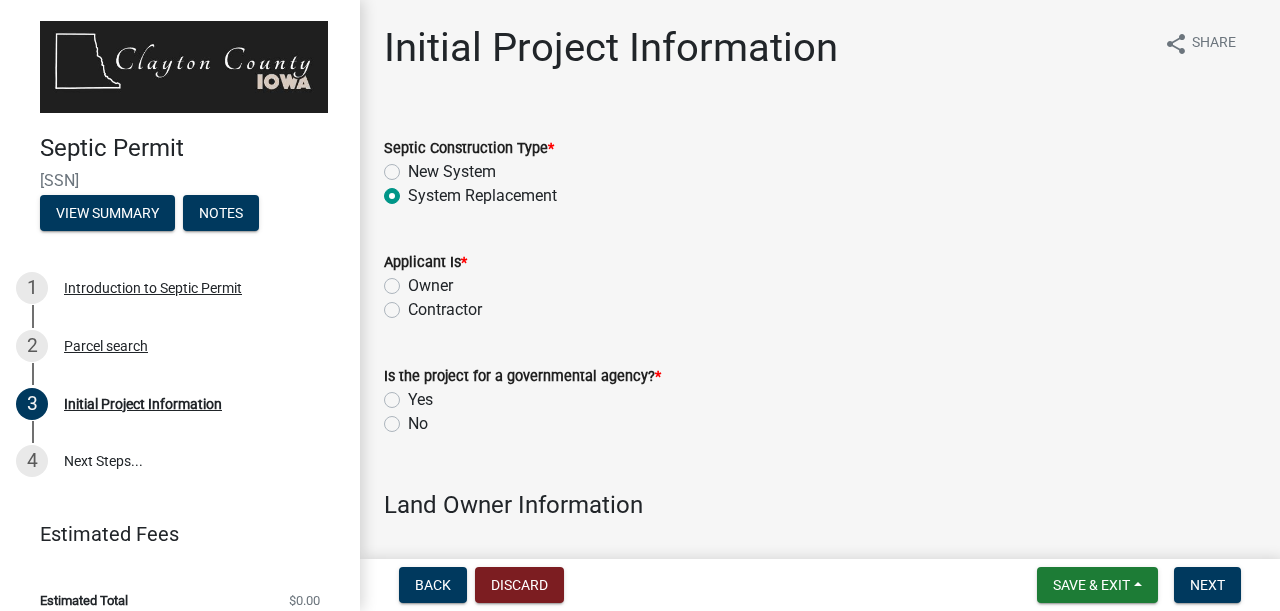 radio on "true" 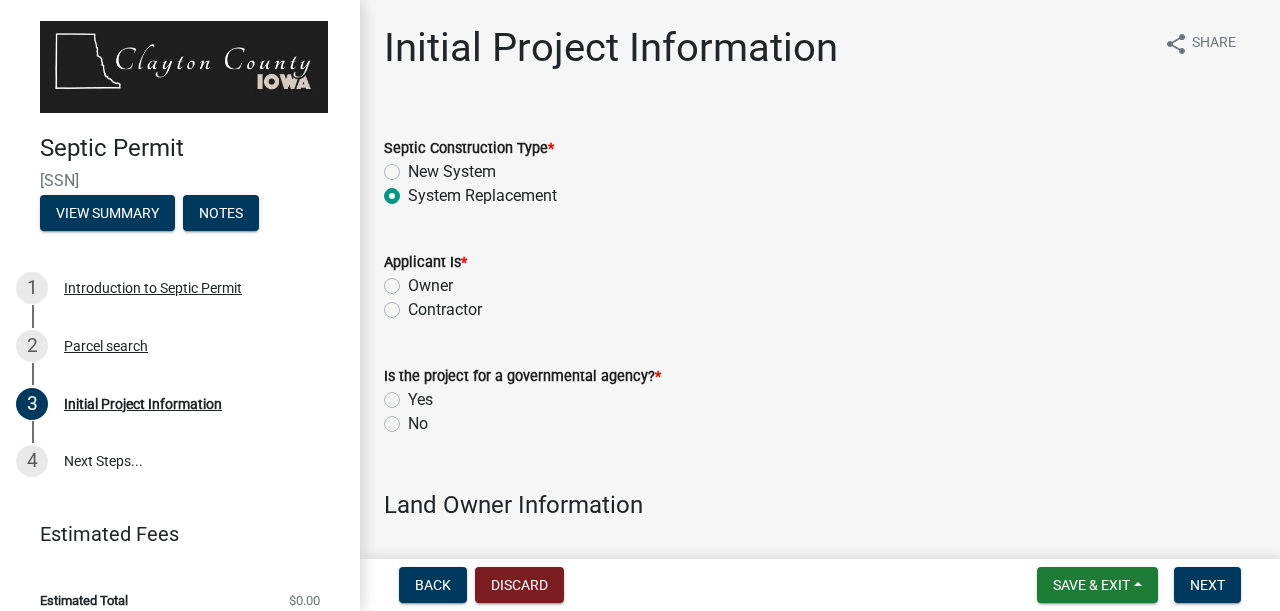 click on "Contractor" 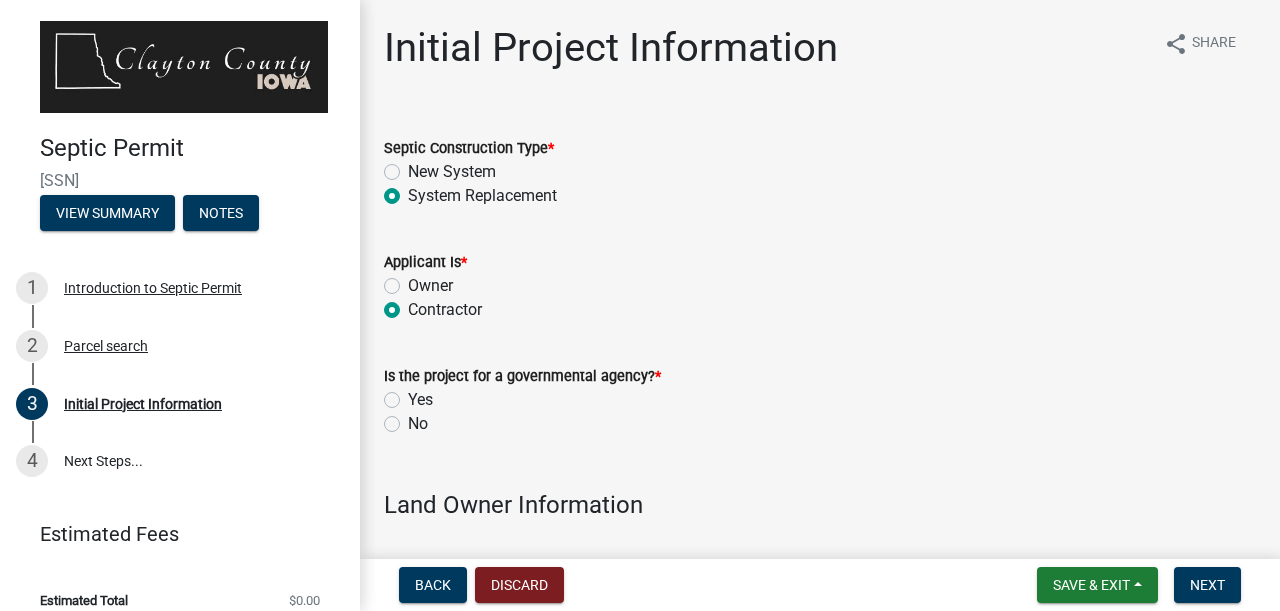 radio on "true" 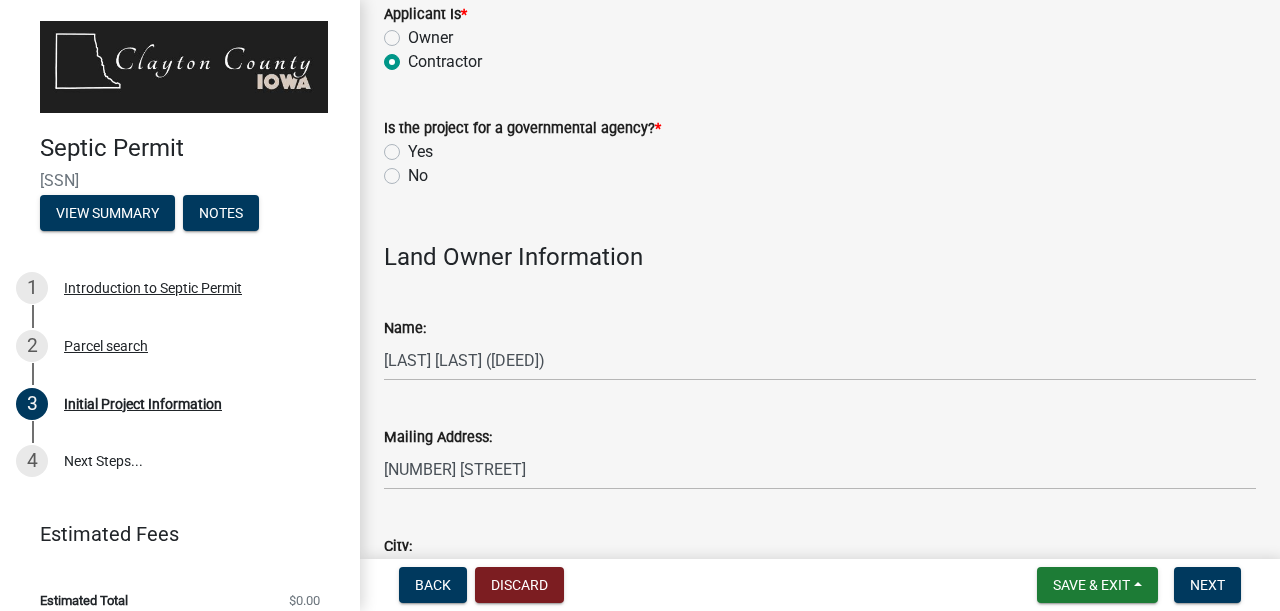scroll, scrollTop: 248, scrollLeft: 0, axis: vertical 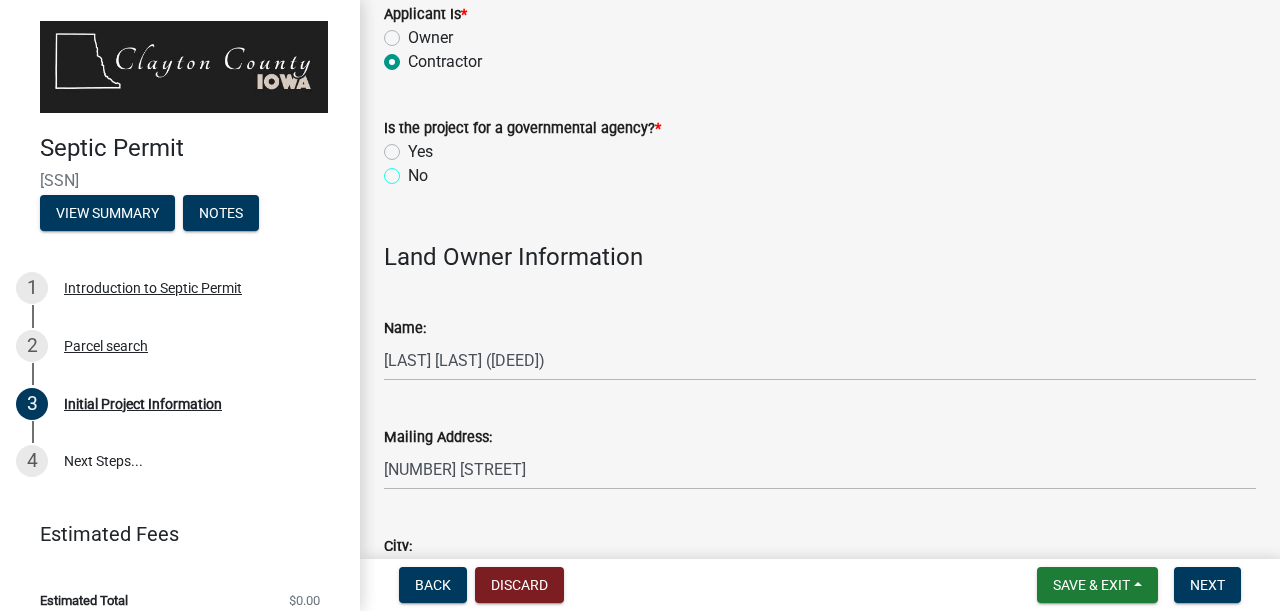click on "No" at bounding box center (414, 170) 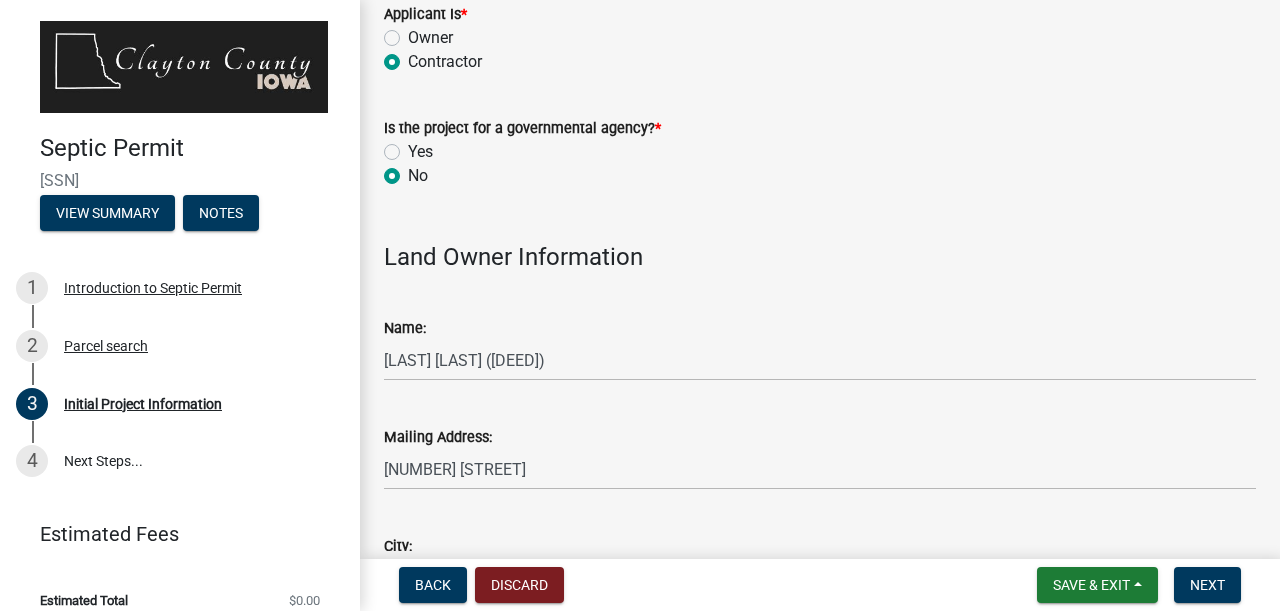radio on "true" 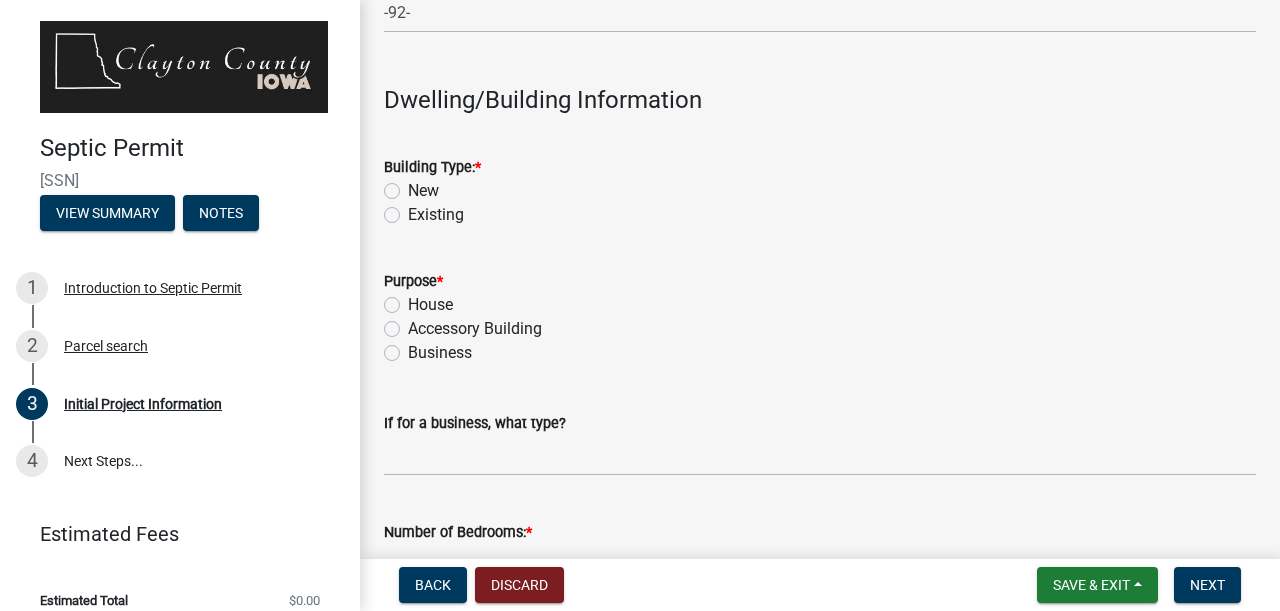 scroll, scrollTop: 2149, scrollLeft: 0, axis: vertical 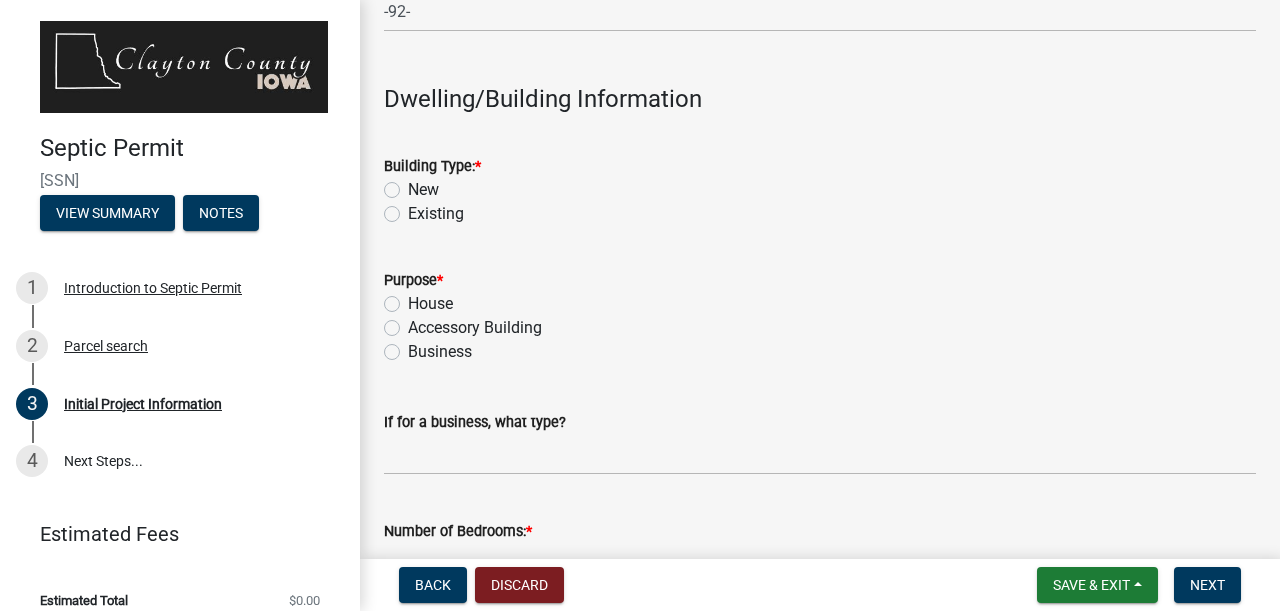 click on "Existing" 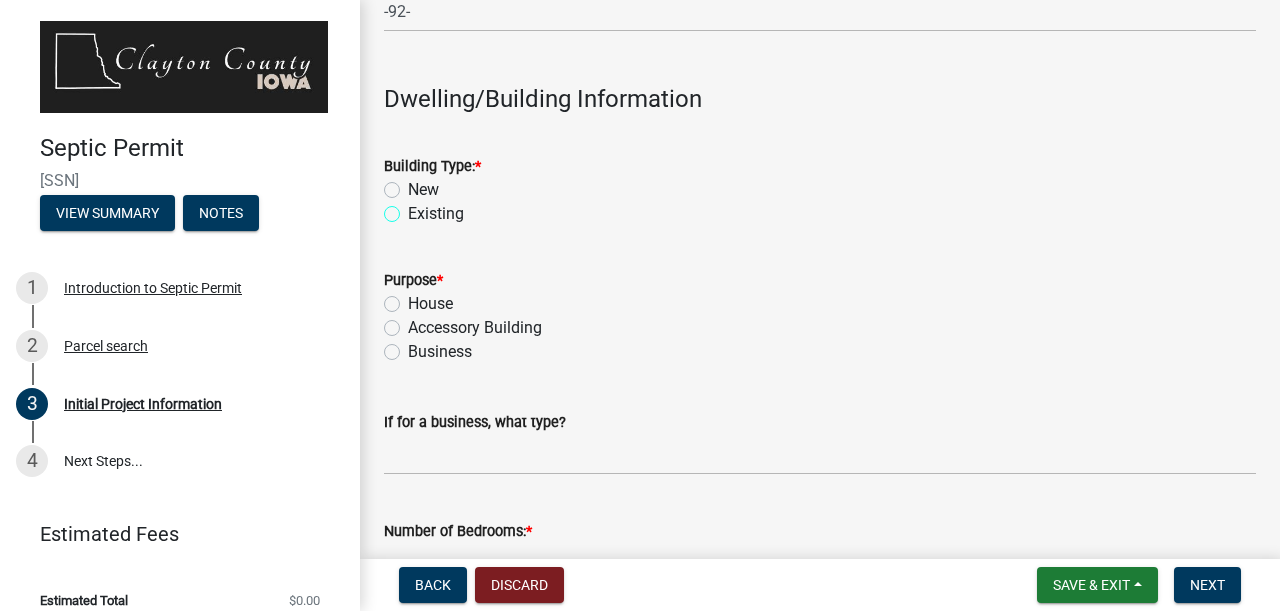 click on "Existing" at bounding box center (414, 208) 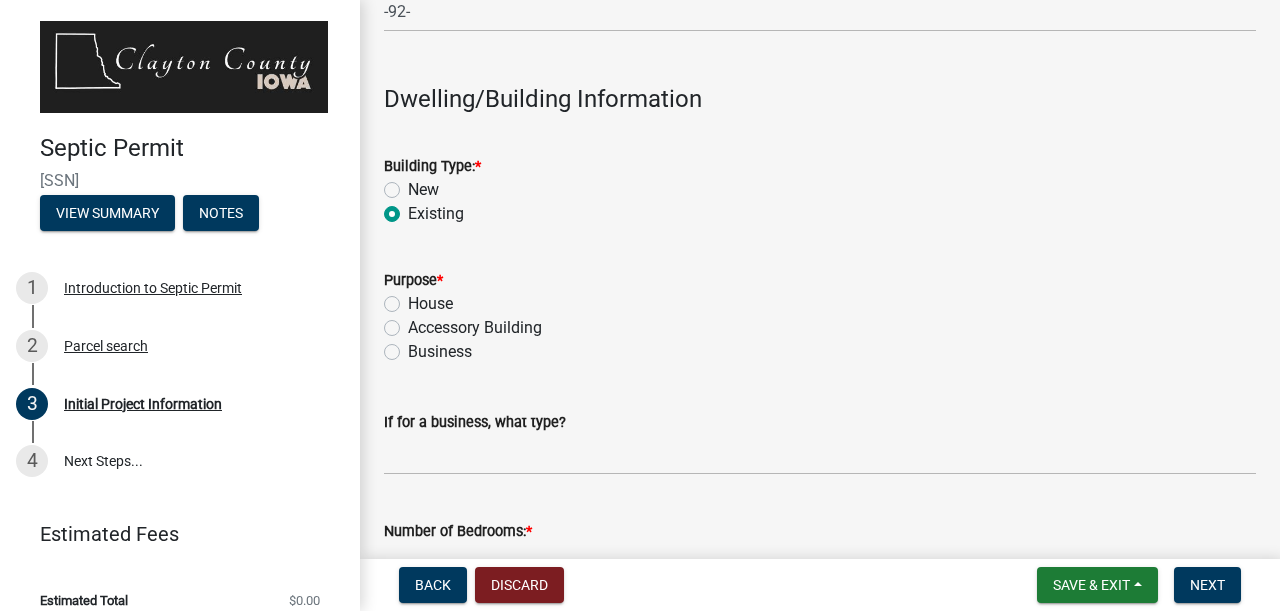 radio on "true" 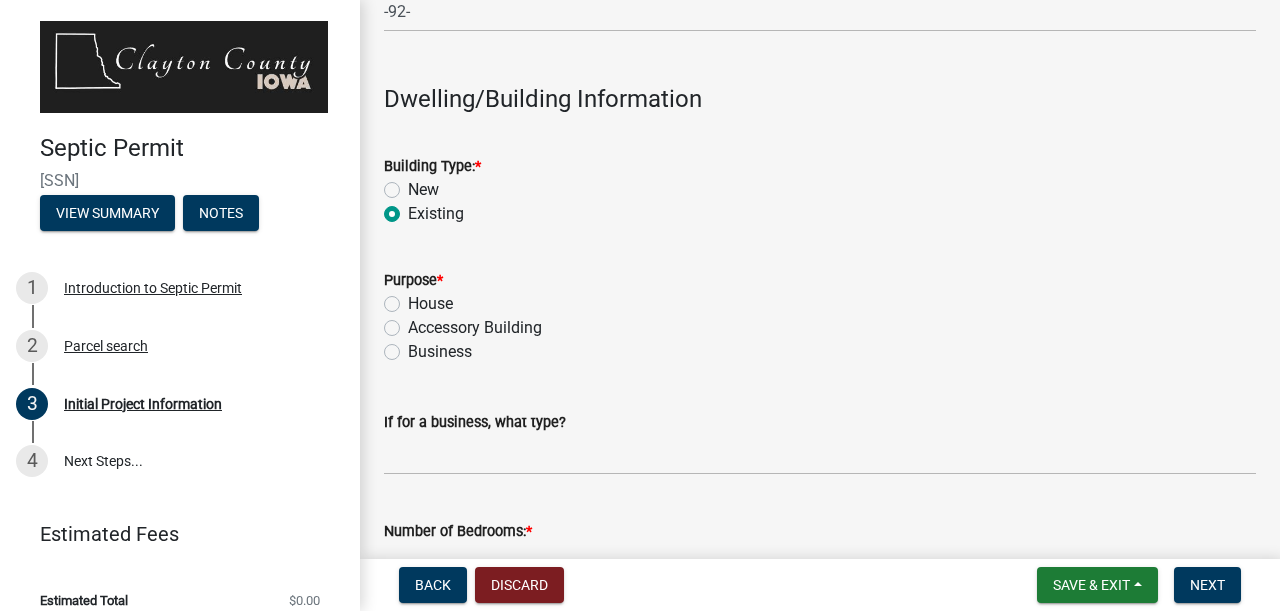 click on "House" 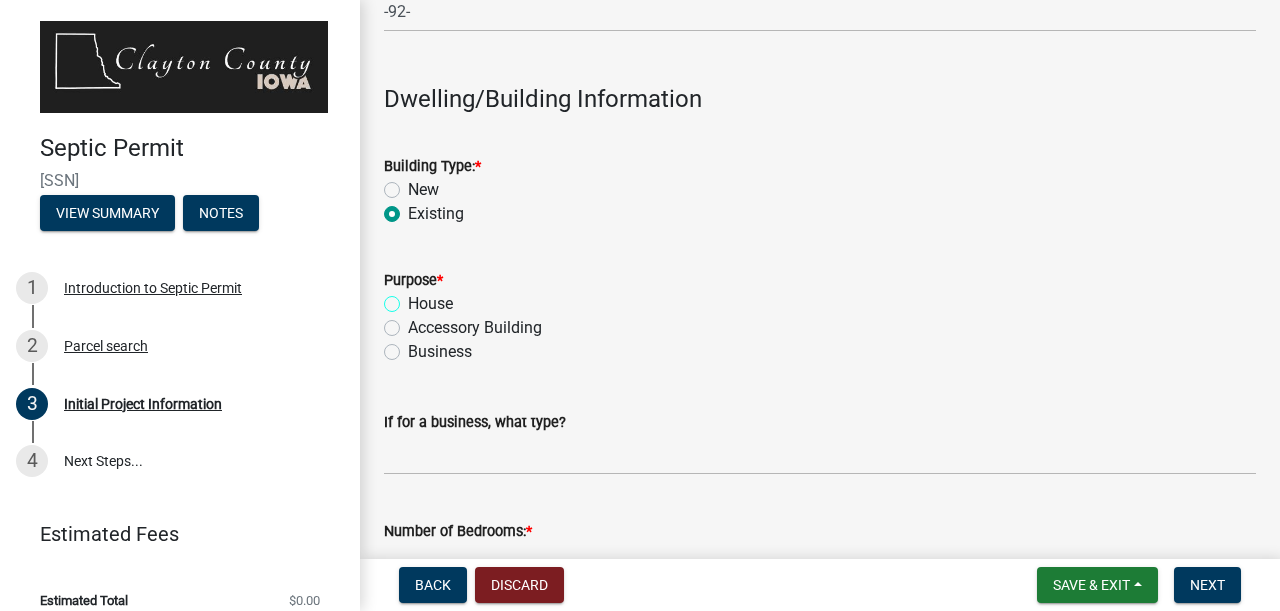 click on "House" at bounding box center (414, 298) 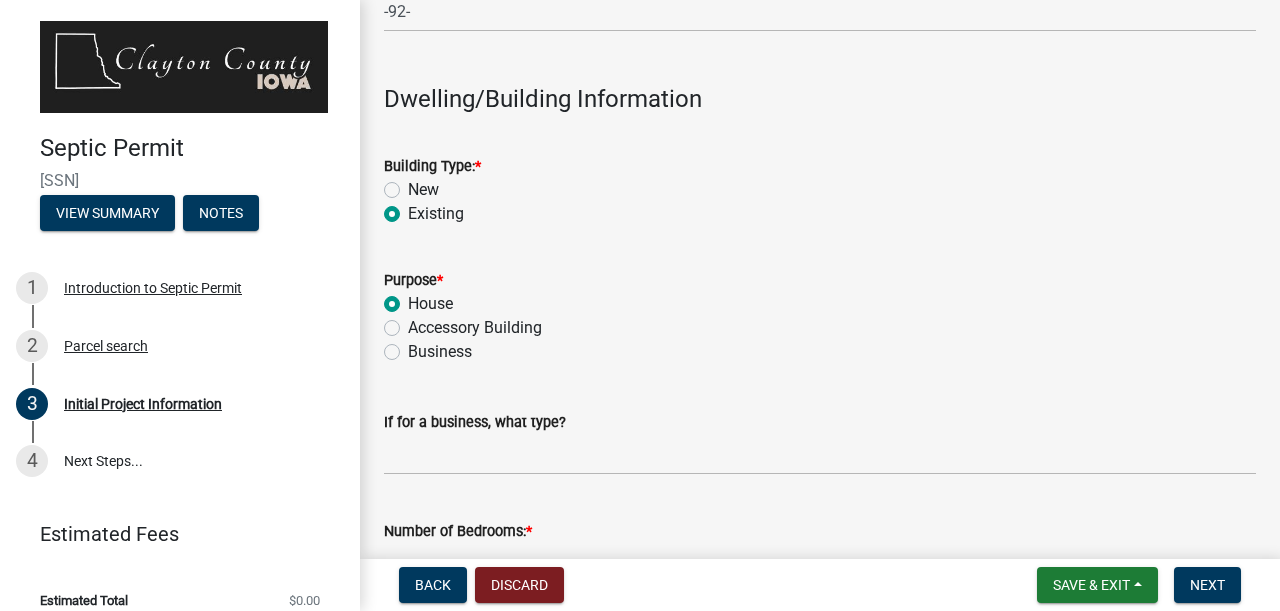 radio on "true" 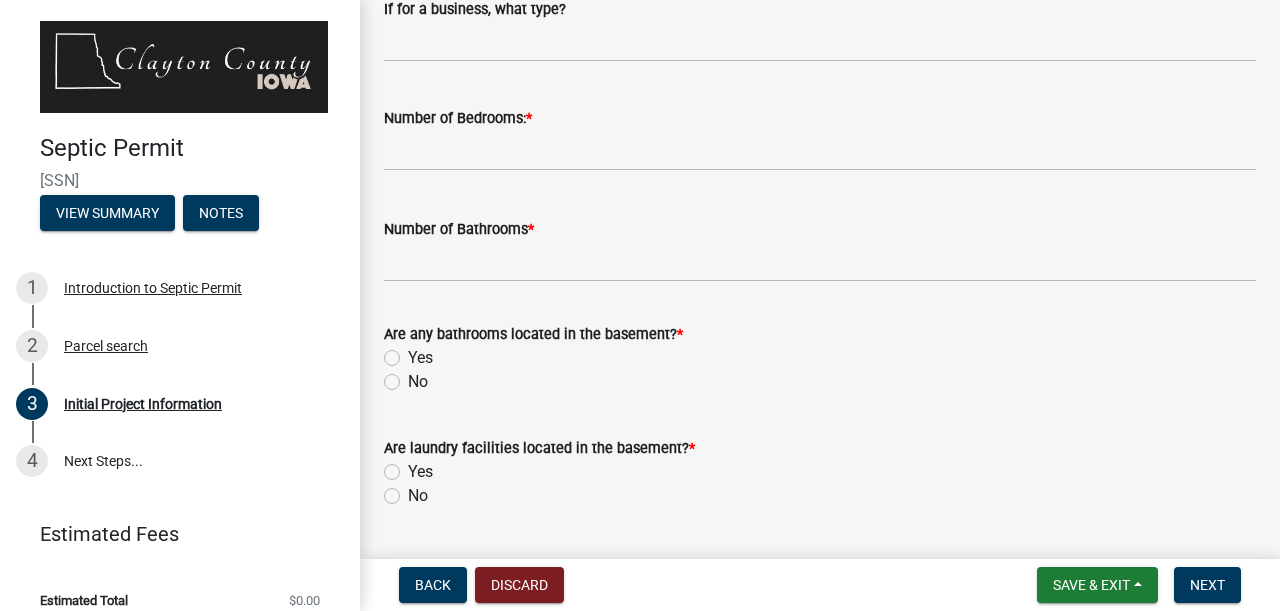 scroll, scrollTop: 2563, scrollLeft: 0, axis: vertical 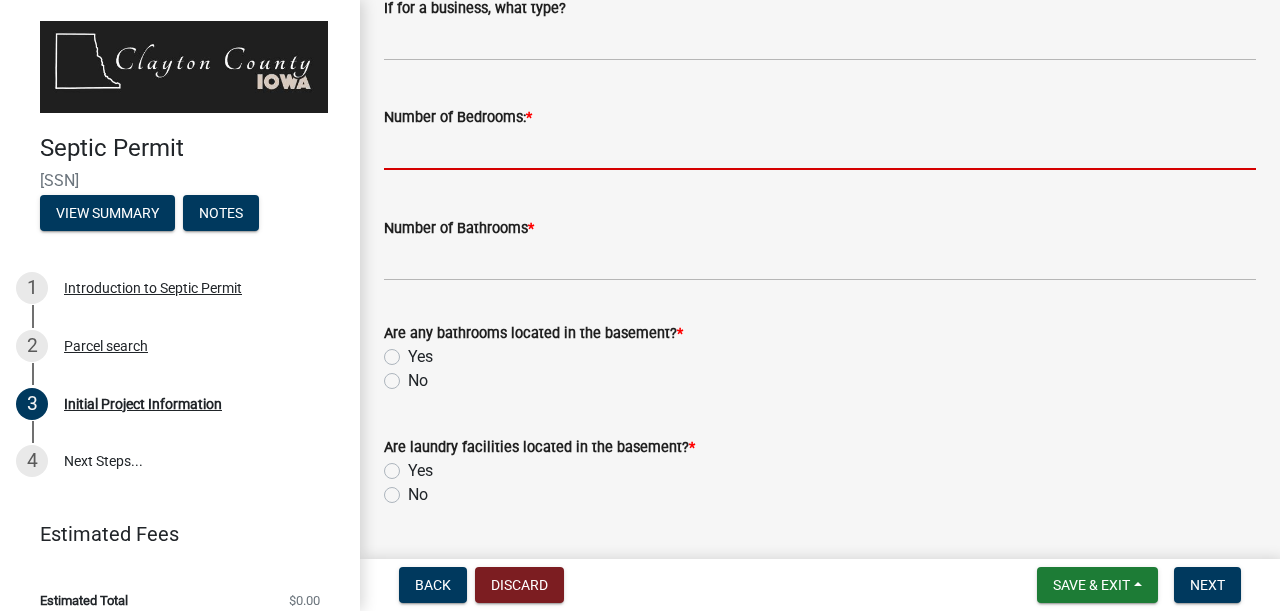 click 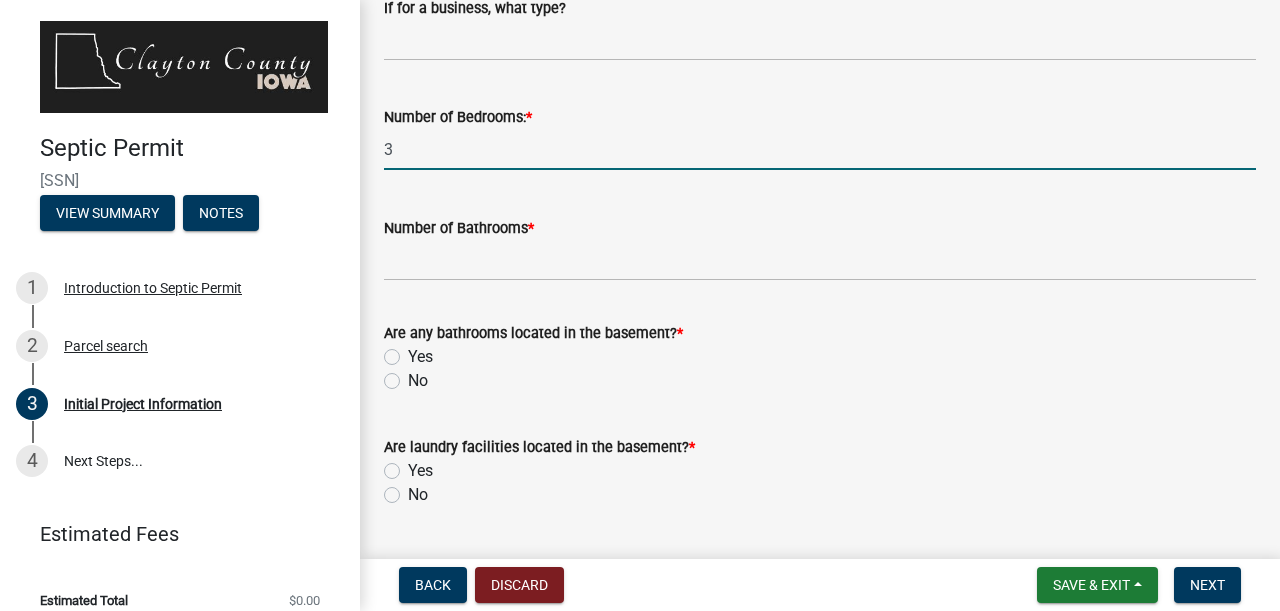 scroll, scrollTop: 2563, scrollLeft: 0, axis: vertical 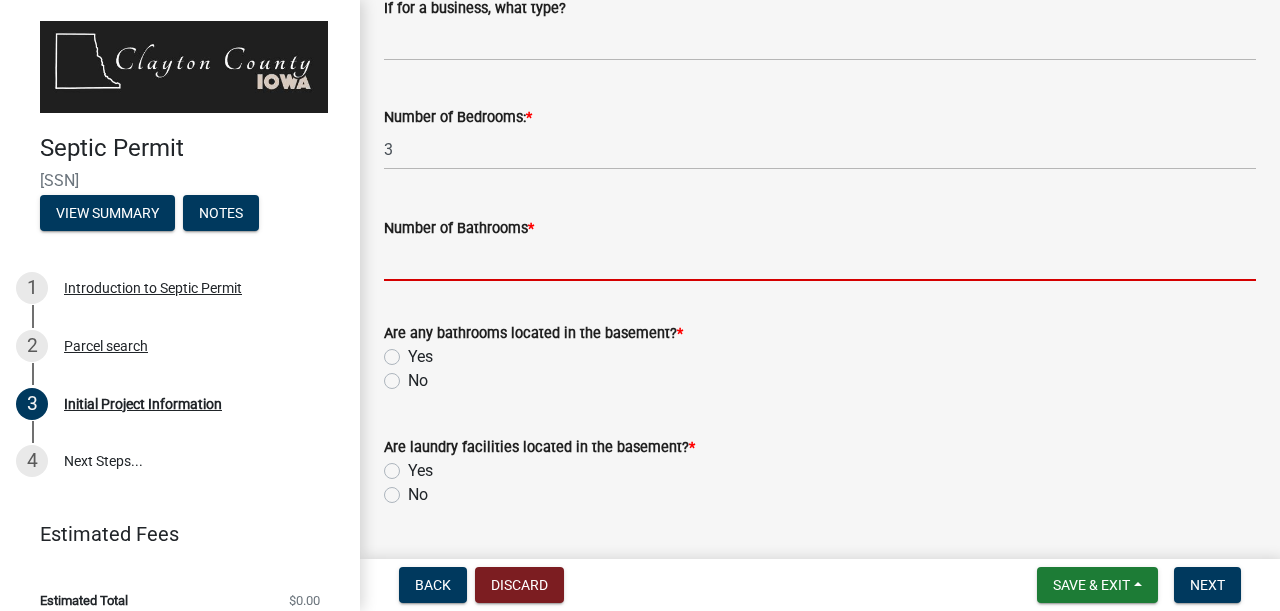 click on "Number of Bathrooms  *" at bounding box center (820, 260) 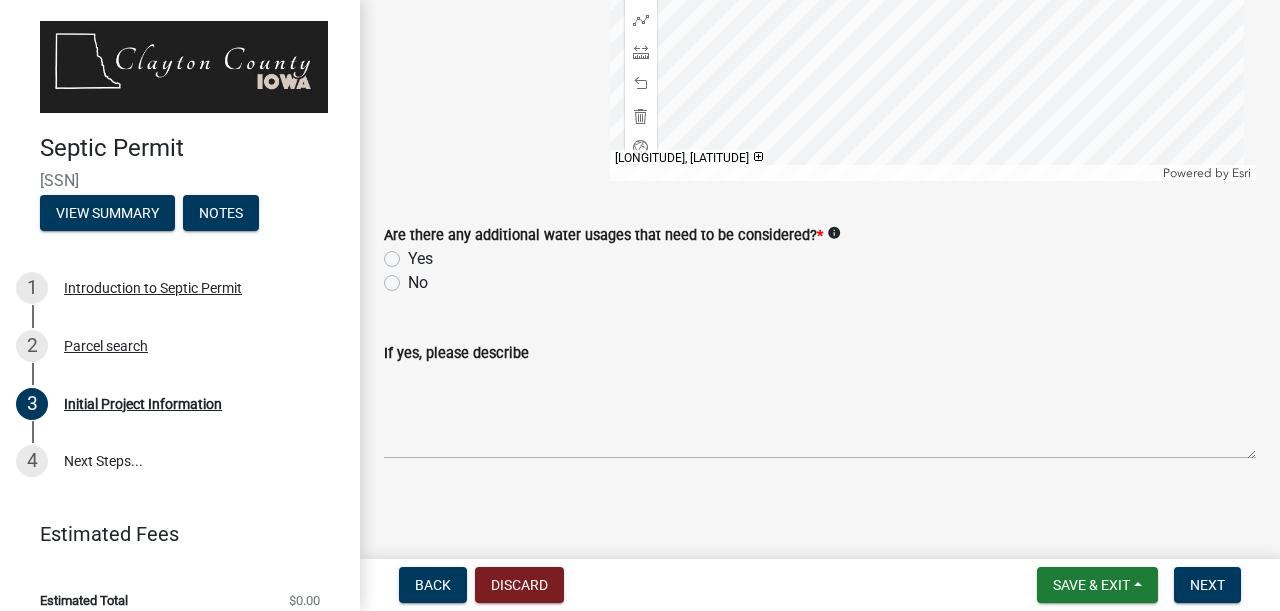 scroll, scrollTop: 3732, scrollLeft: 0, axis: vertical 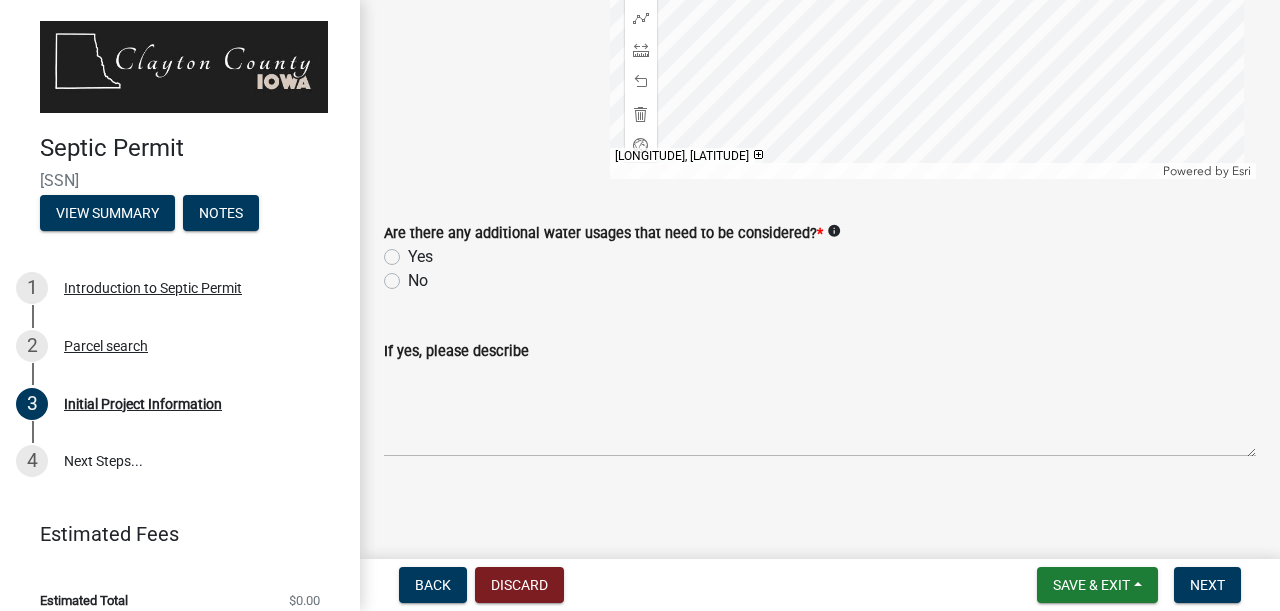 click on "No" 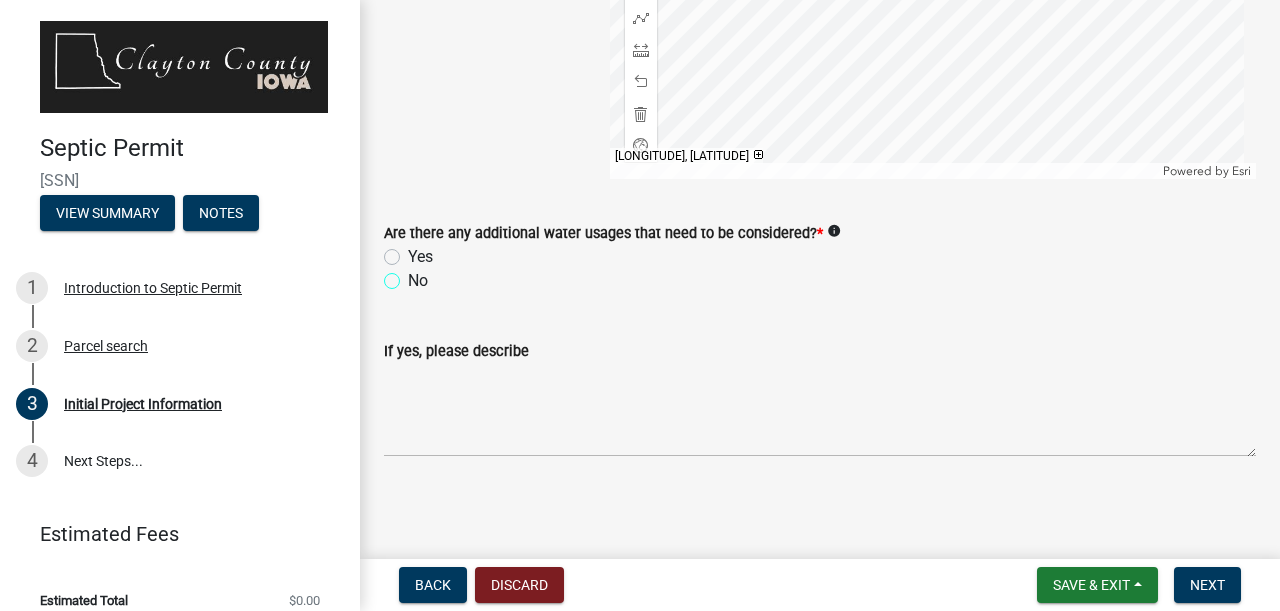 click on "No" at bounding box center [414, 275] 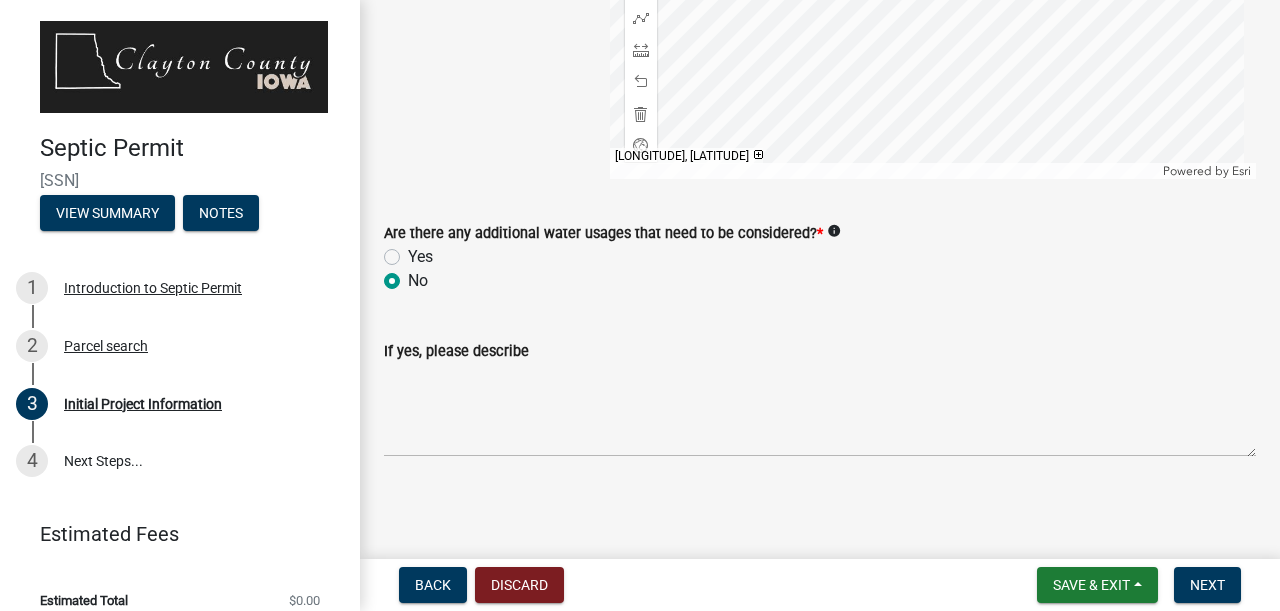 radio on "true" 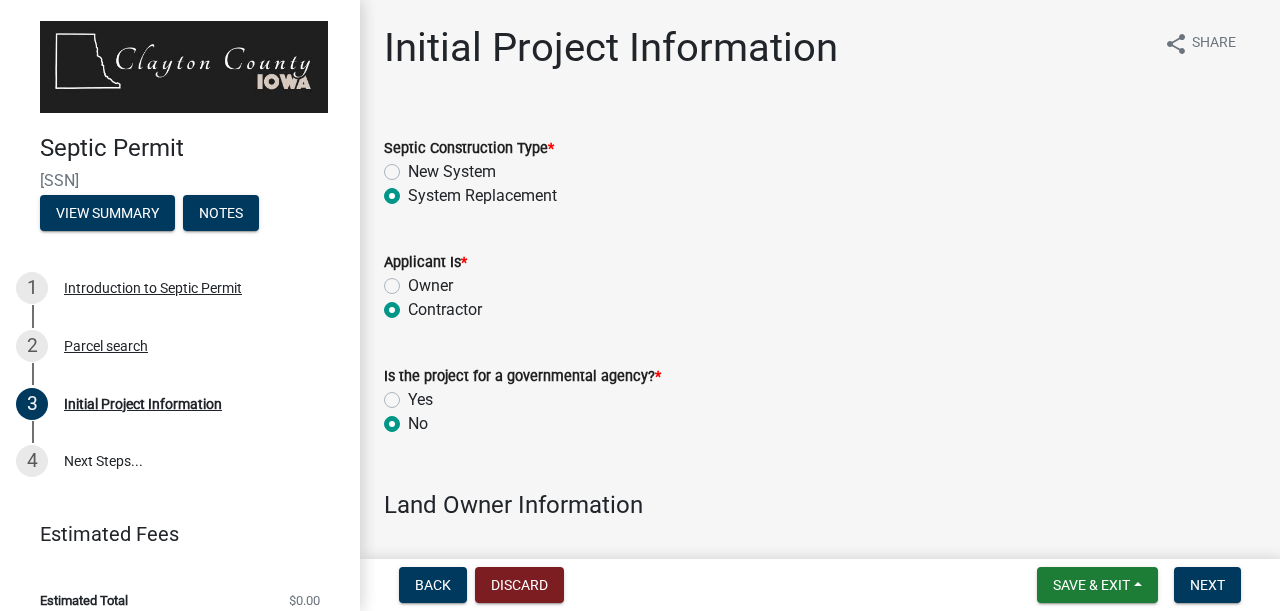 scroll, scrollTop: 0, scrollLeft: 0, axis: both 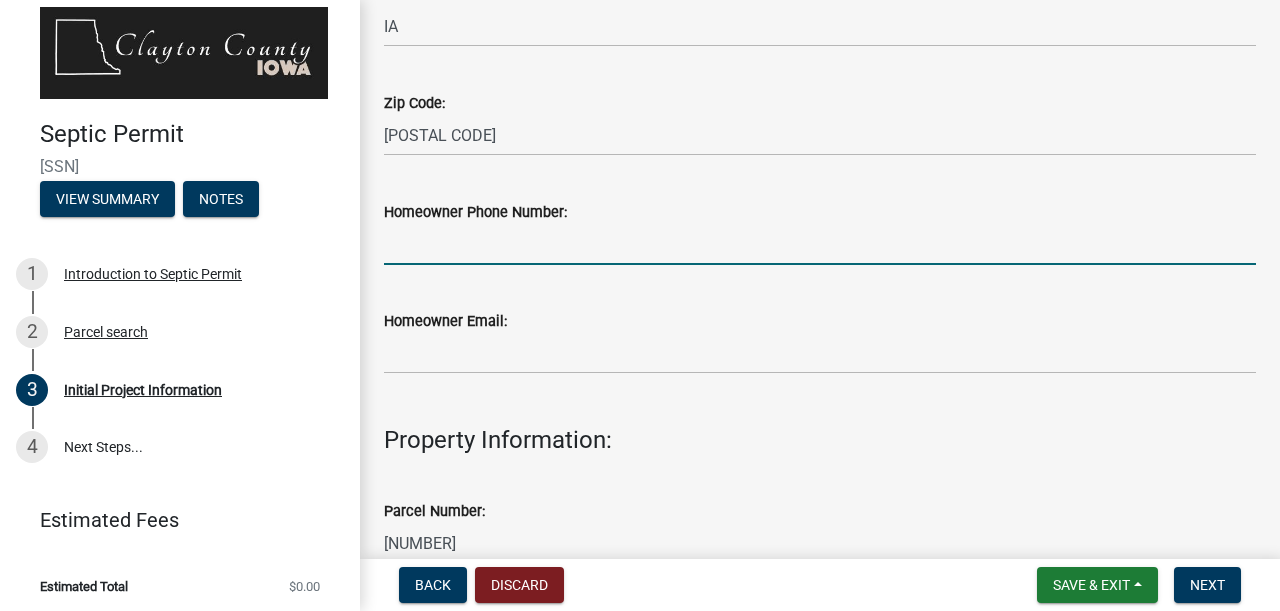 click on "Homeowner Phone Number:" at bounding box center [820, 244] 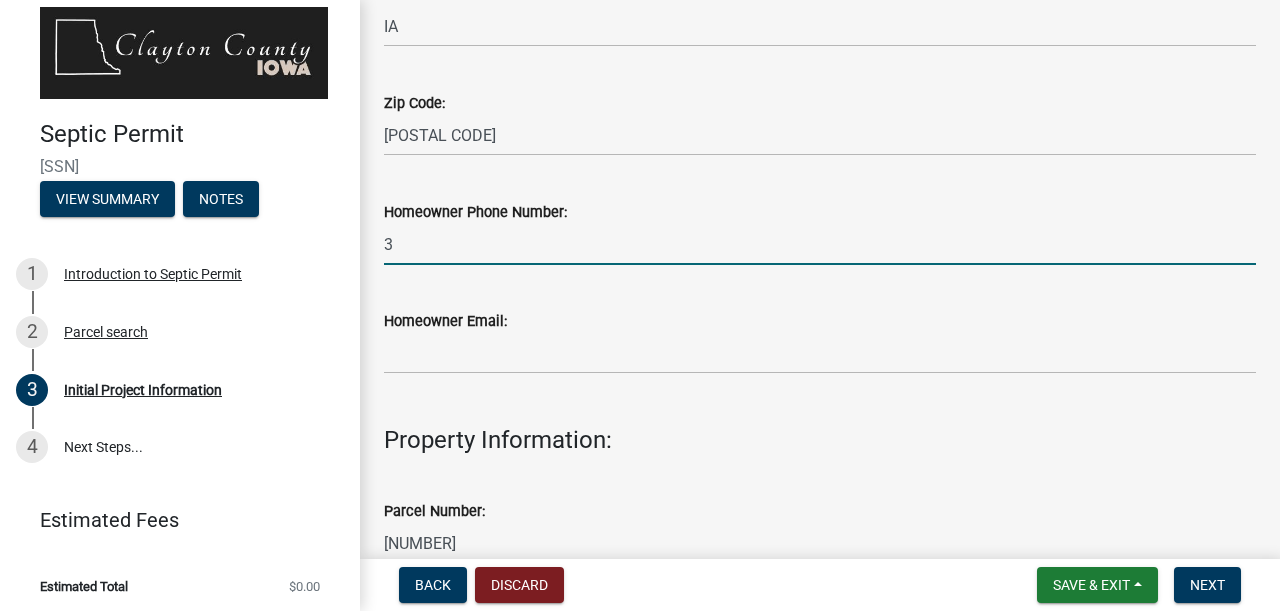 scroll, scrollTop: 909, scrollLeft: 0, axis: vertical 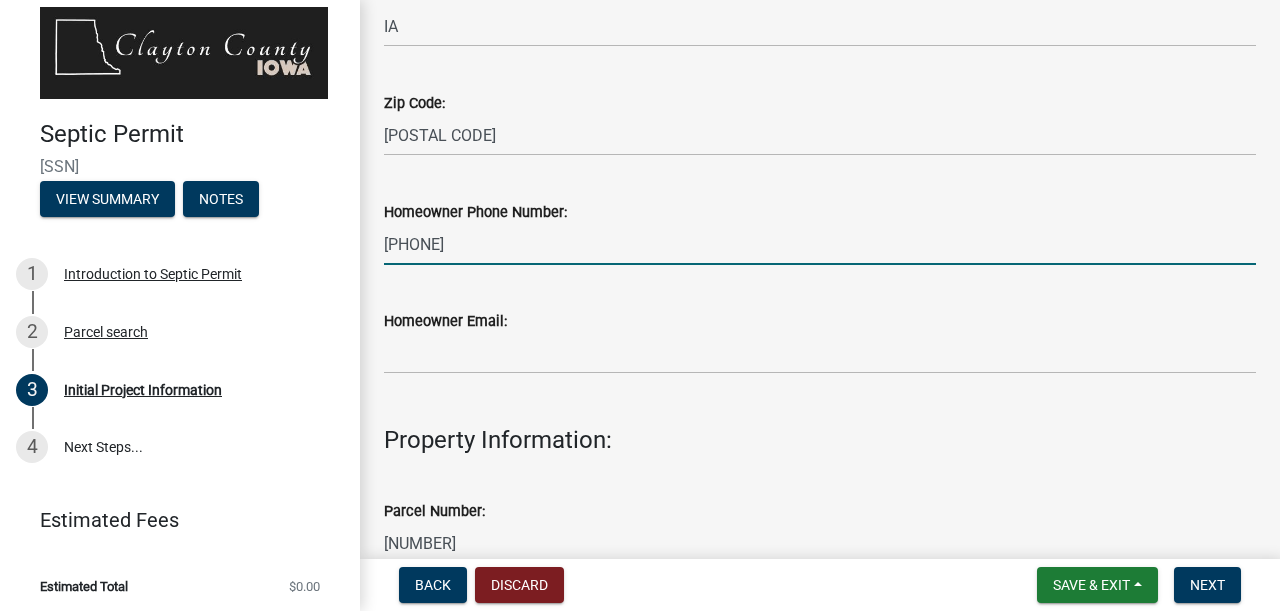 type on "319-750-9039" 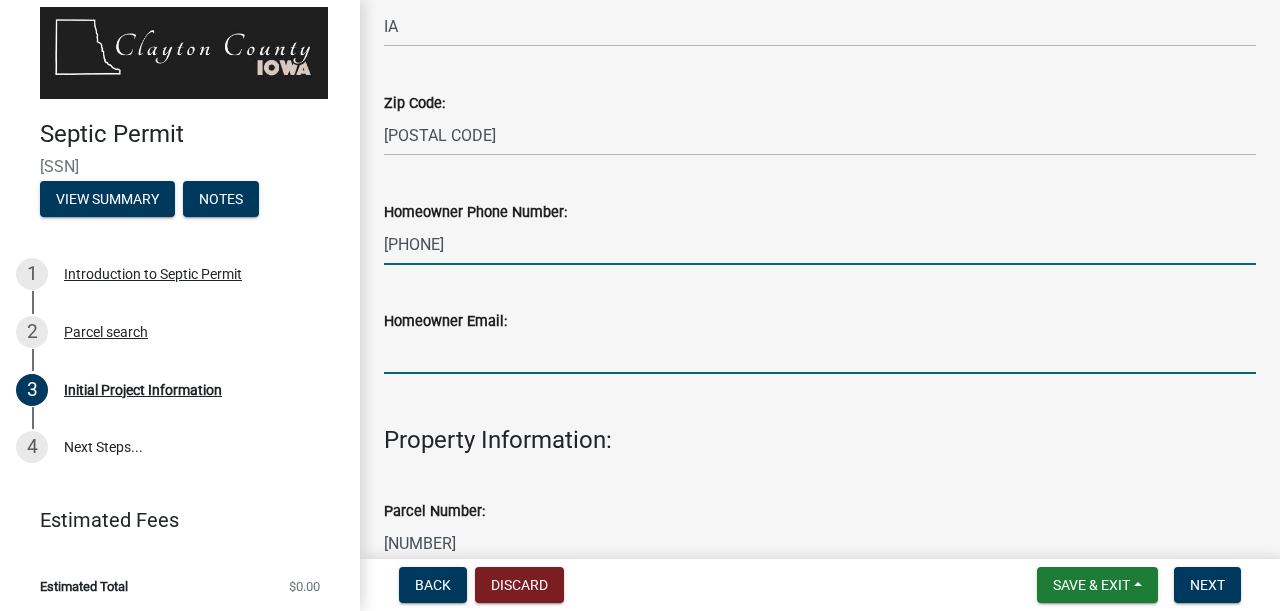 click on "Homeowner Email:" at bounding box center [820, 353] 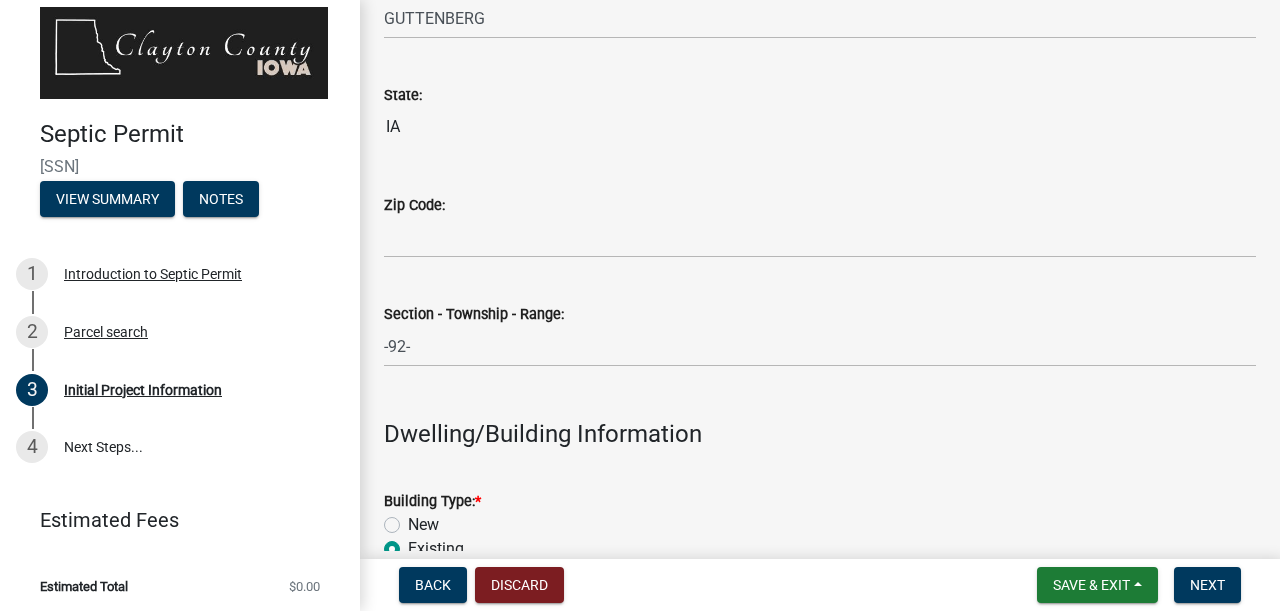 scroll, scrollTop: 1819, scrollLeft: 0, axis: vertical 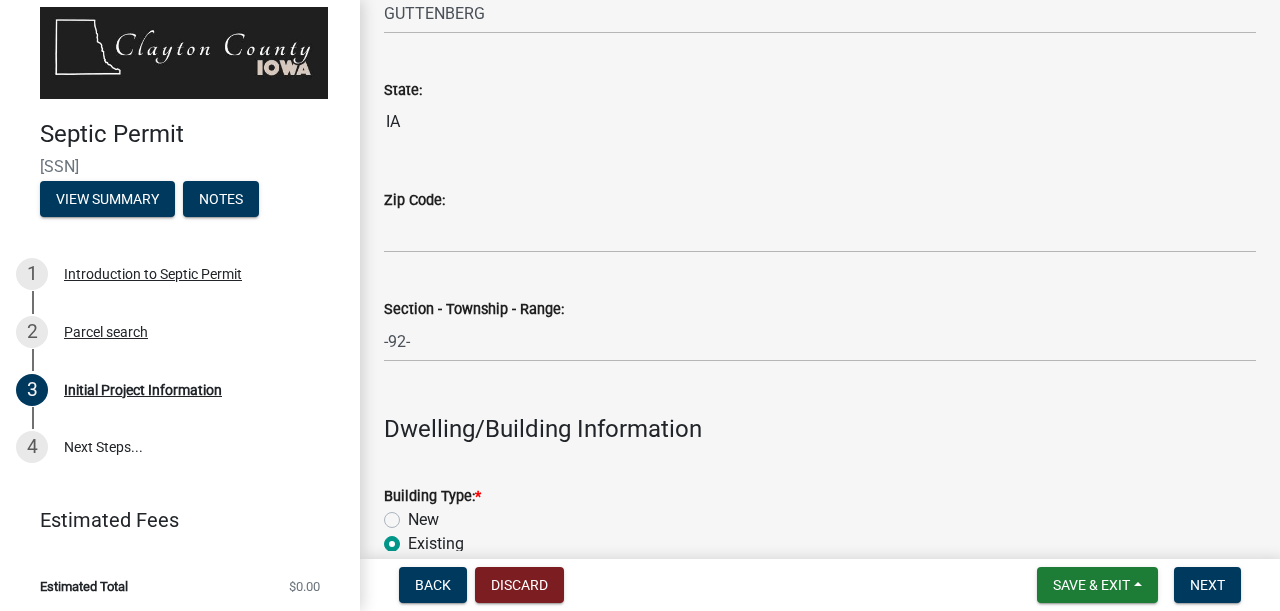 type on "jklthie@hotmail.com" 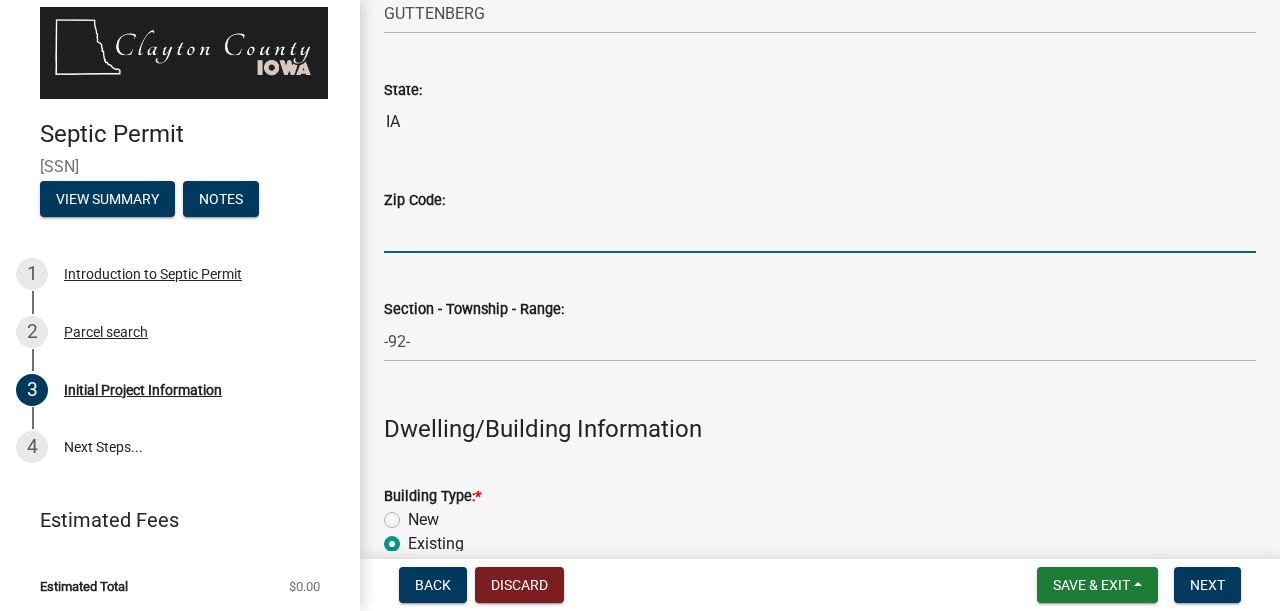 click on "Zip Code:" at bounding box center [820, 232] 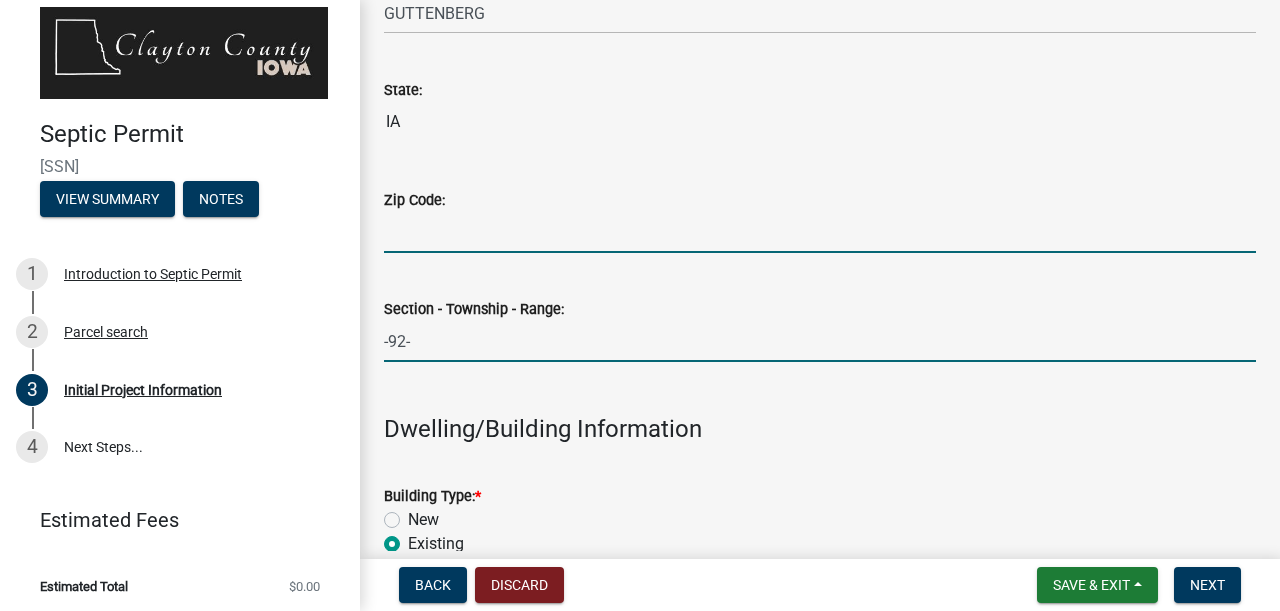 click on "-92-" at bounding box center [820, 341] 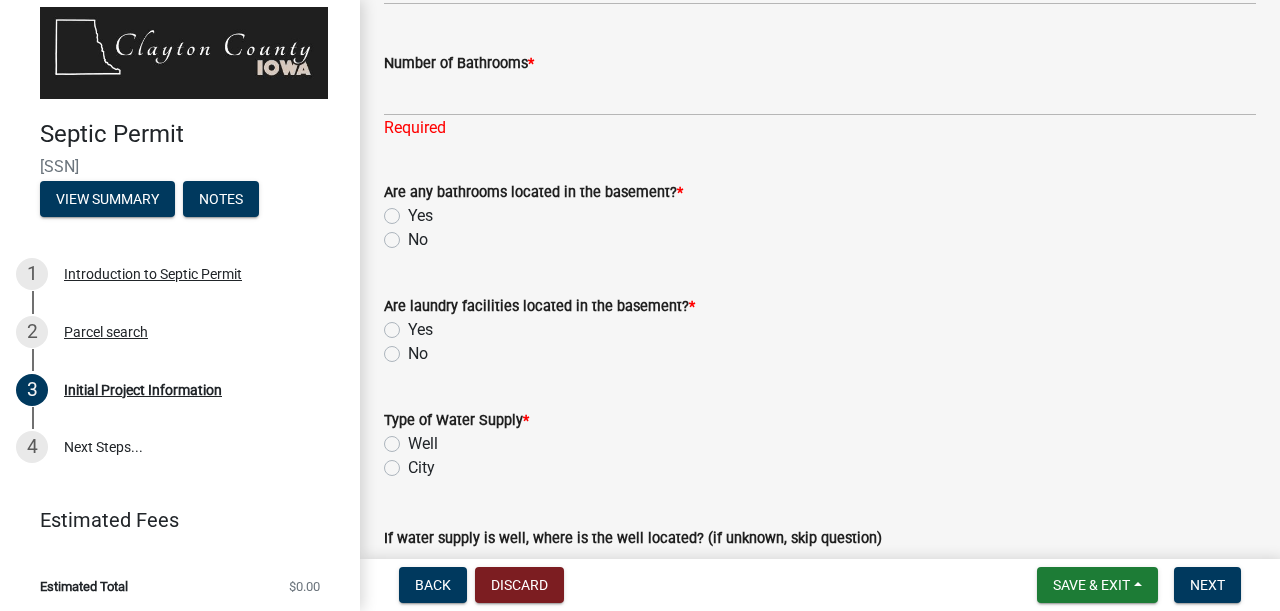 scroll, scrollTop: 2728, scrollLeft: 0, axis: vertical 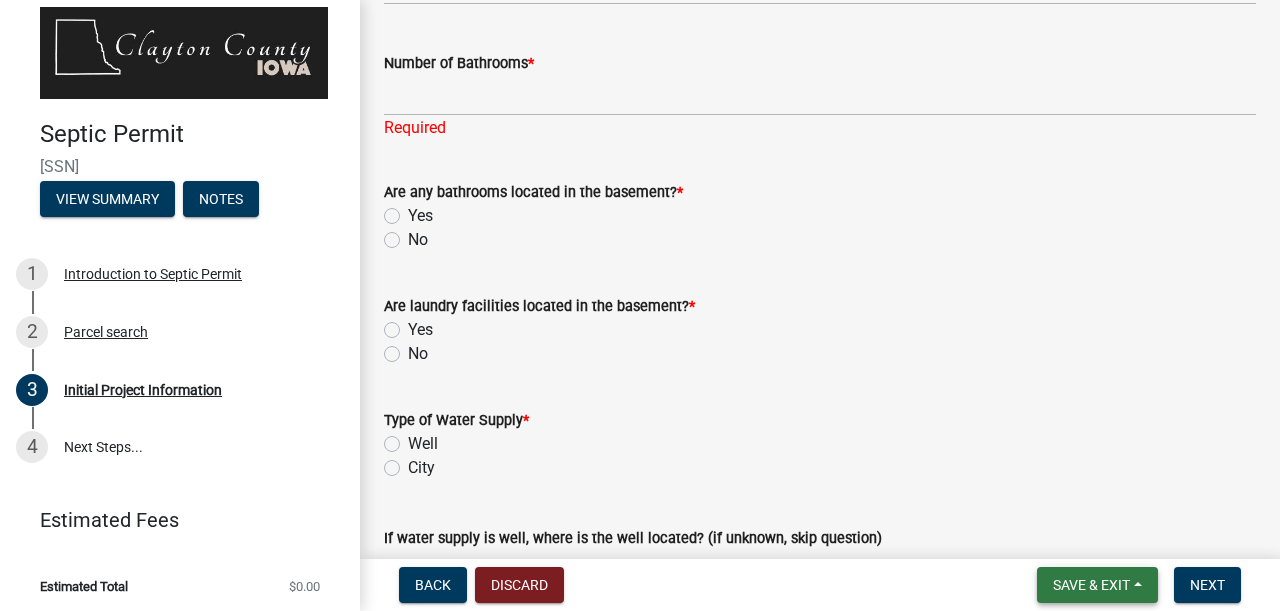 click on "Save & Exit" at bounding box center [1091, 585] 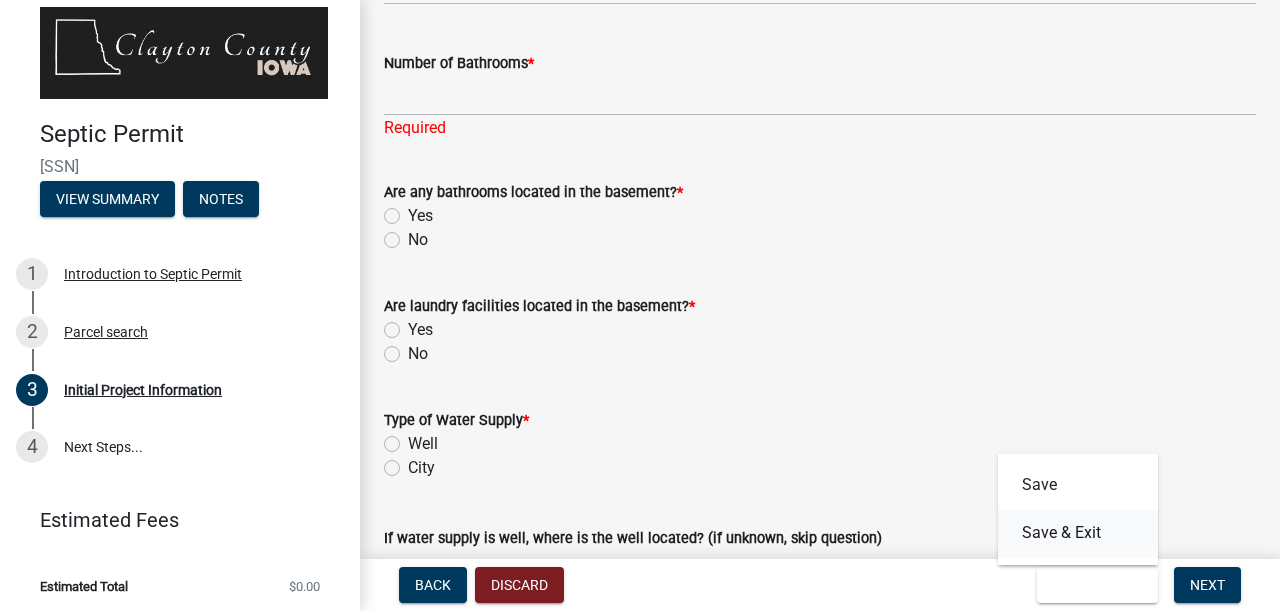 click on "Save & Exit" at bounding box center [1078, 533] 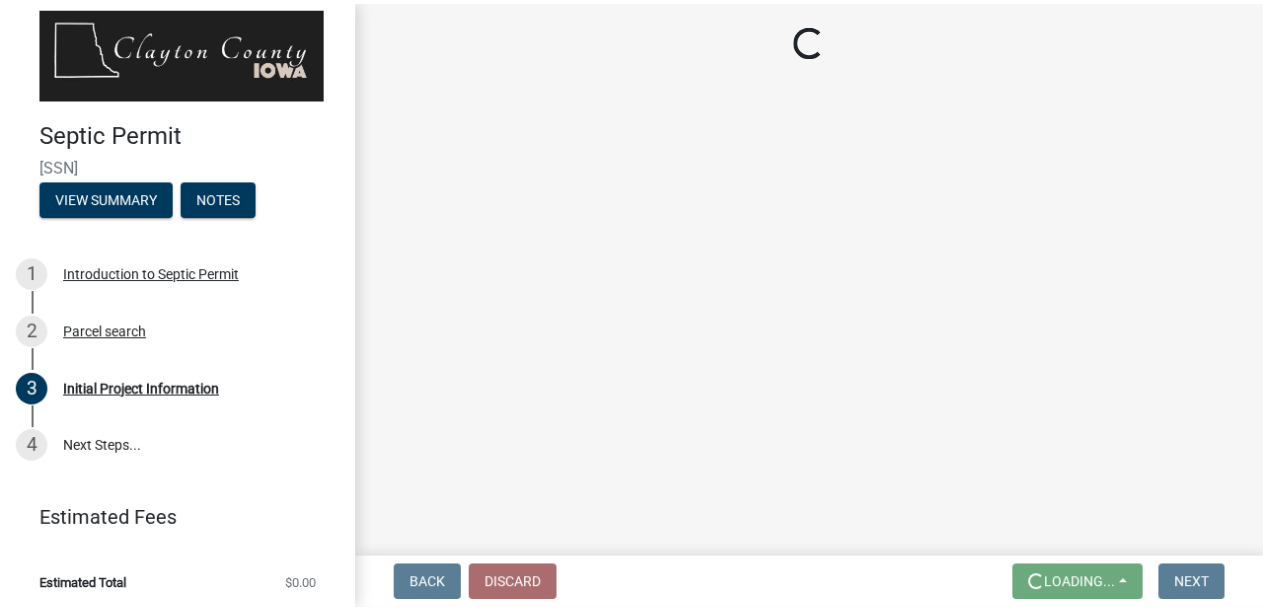 scroll, scrollTop: 0, scrollLeft: 0, axis: both 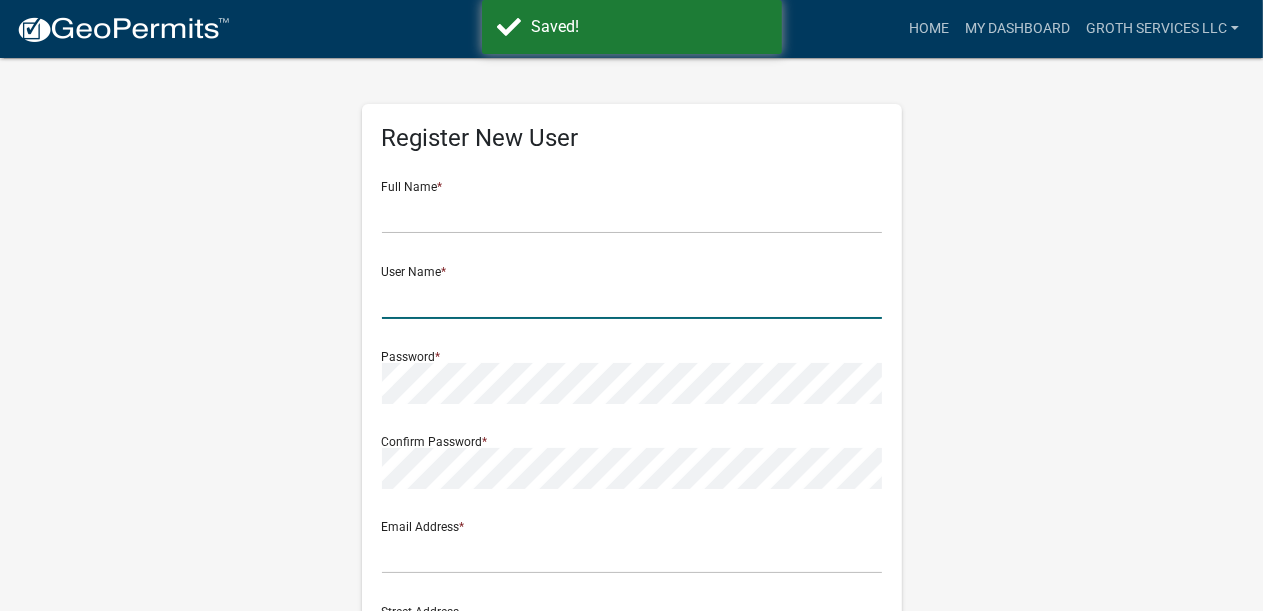 type on "[COMPANY_NAME]" 